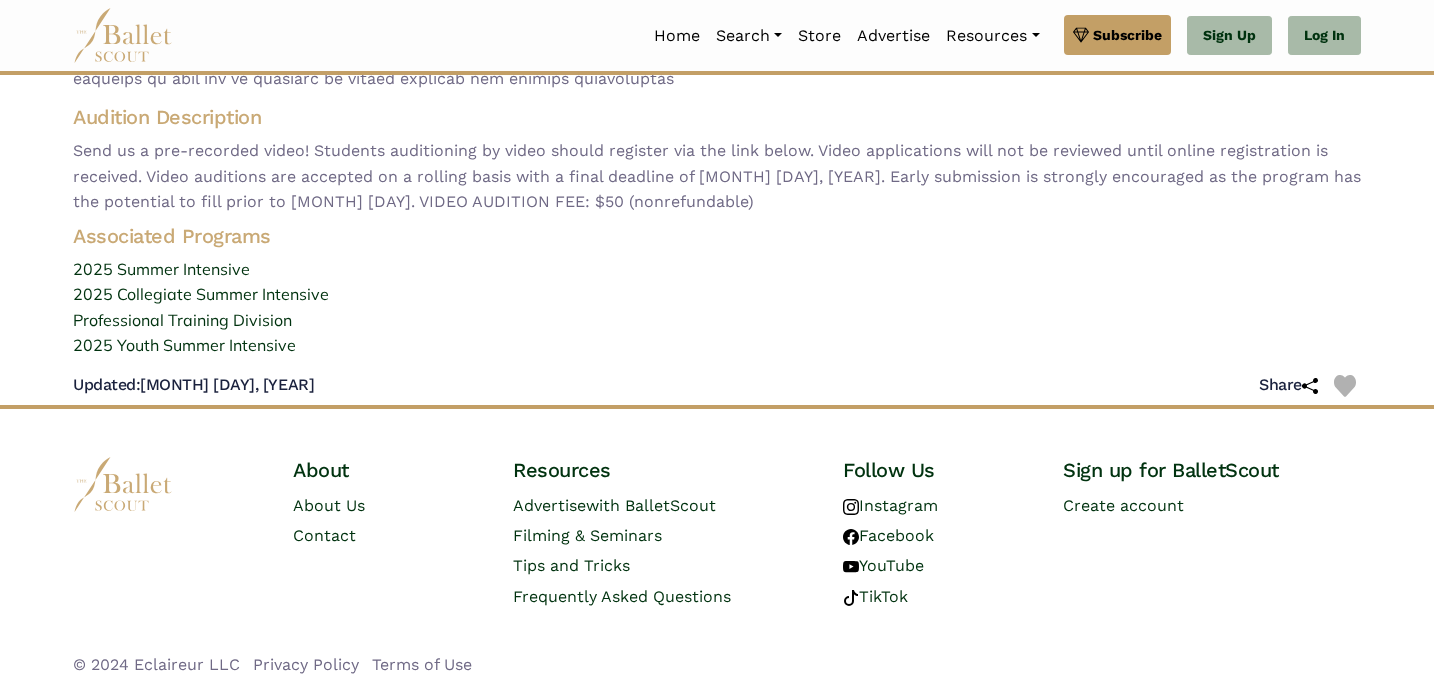 scroll, scrollTop: 0, scrollLeft: 0, axis: both 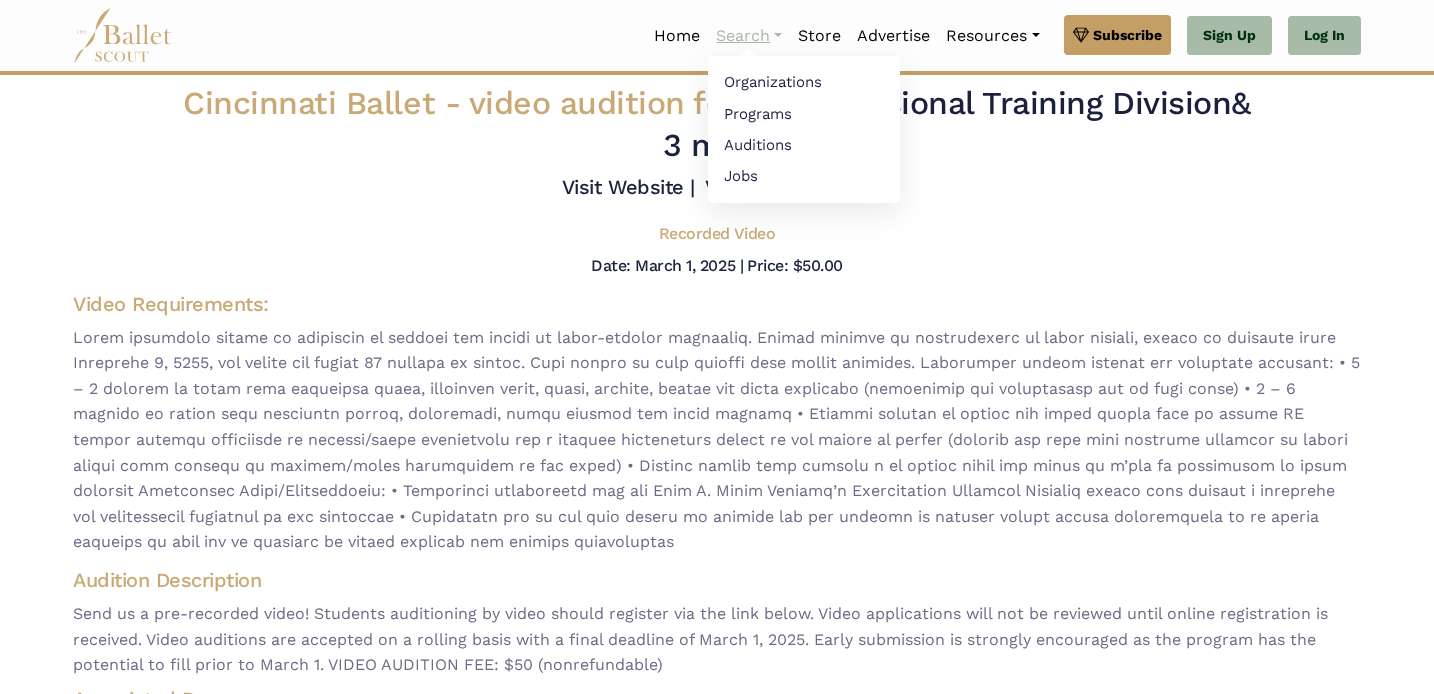 click on "Search" at bounding box center (749, 36) 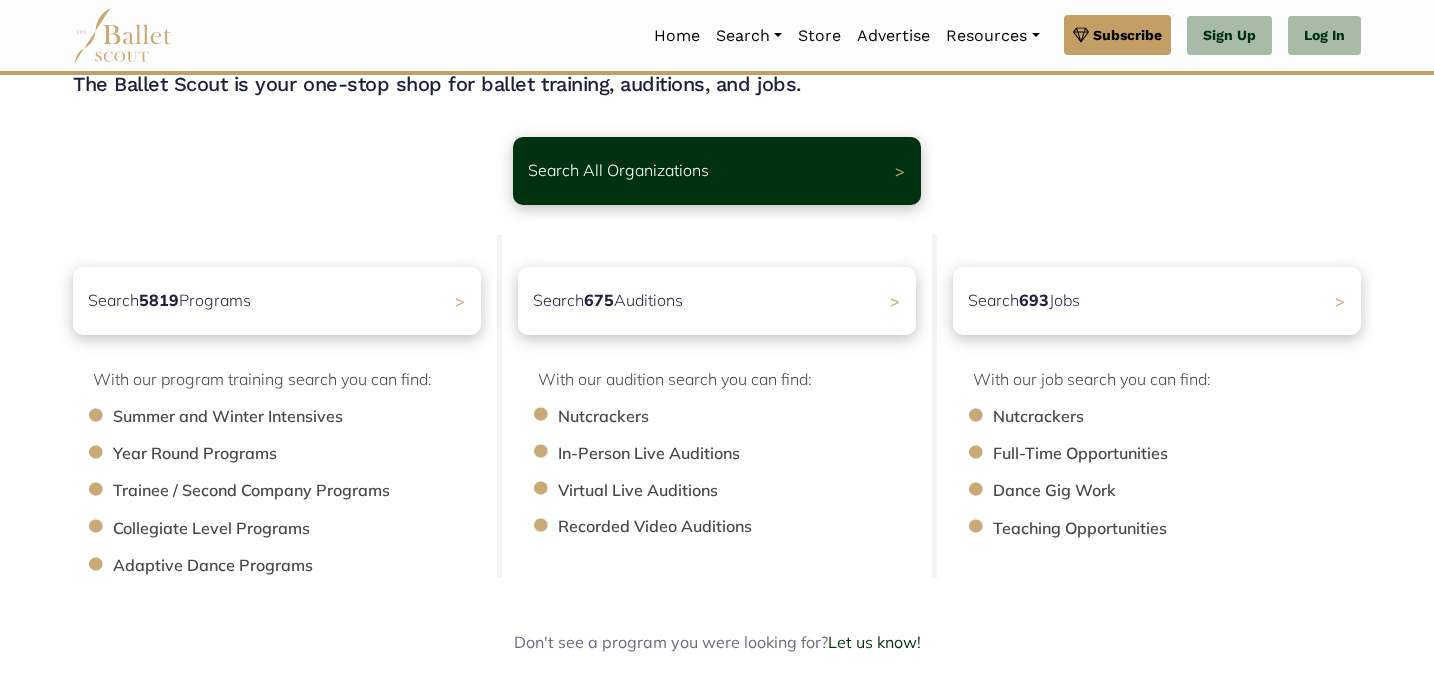 scroll, scrollTop: 0, scrollLeft: 0, axis: both 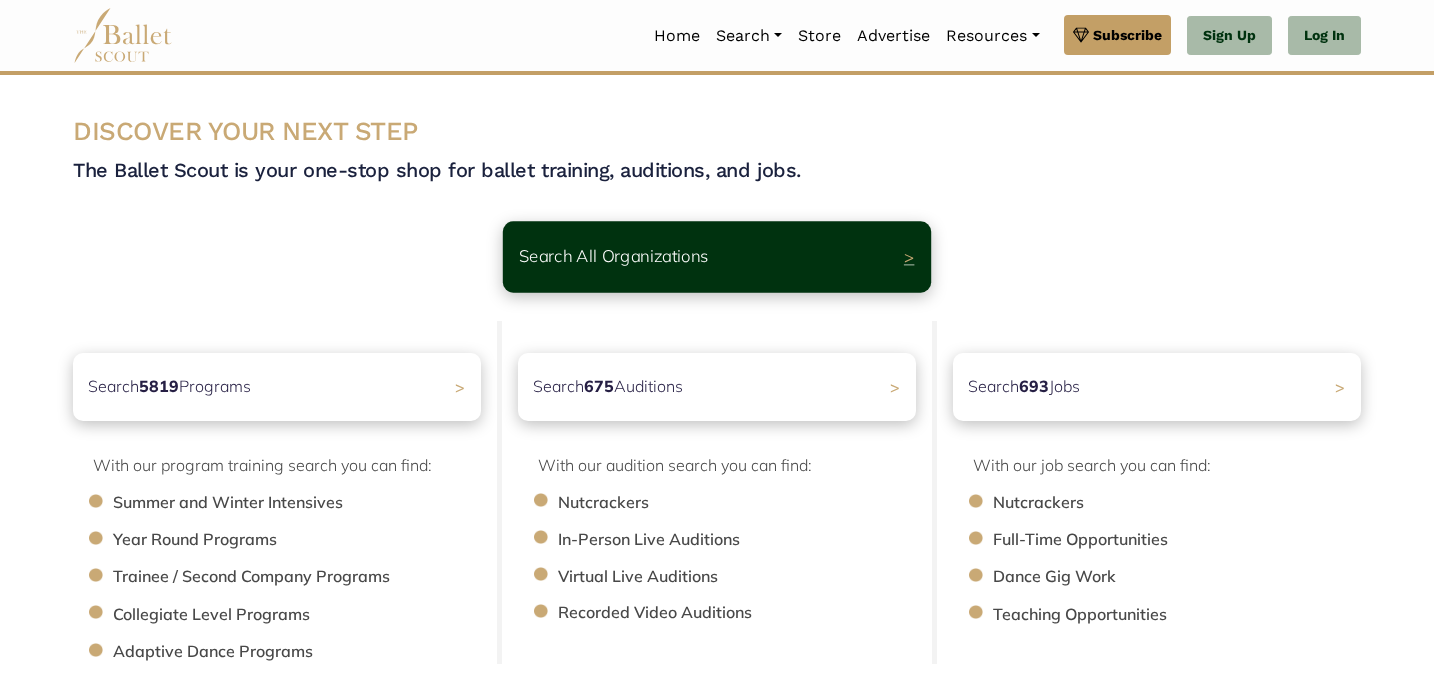 click on "Search All Organizations   >" at bounding box center (717, 256) 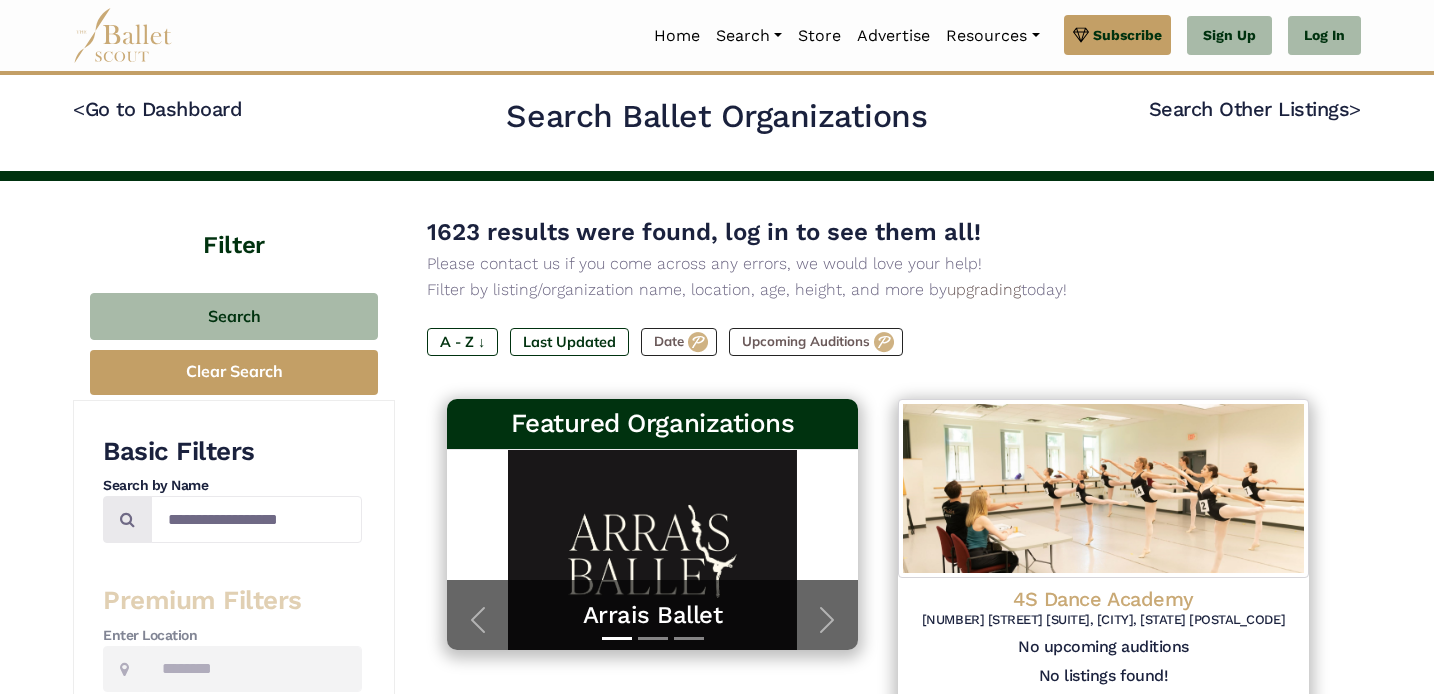 scroll, scrollTop: 0, scrollLeft: 0, axis: both 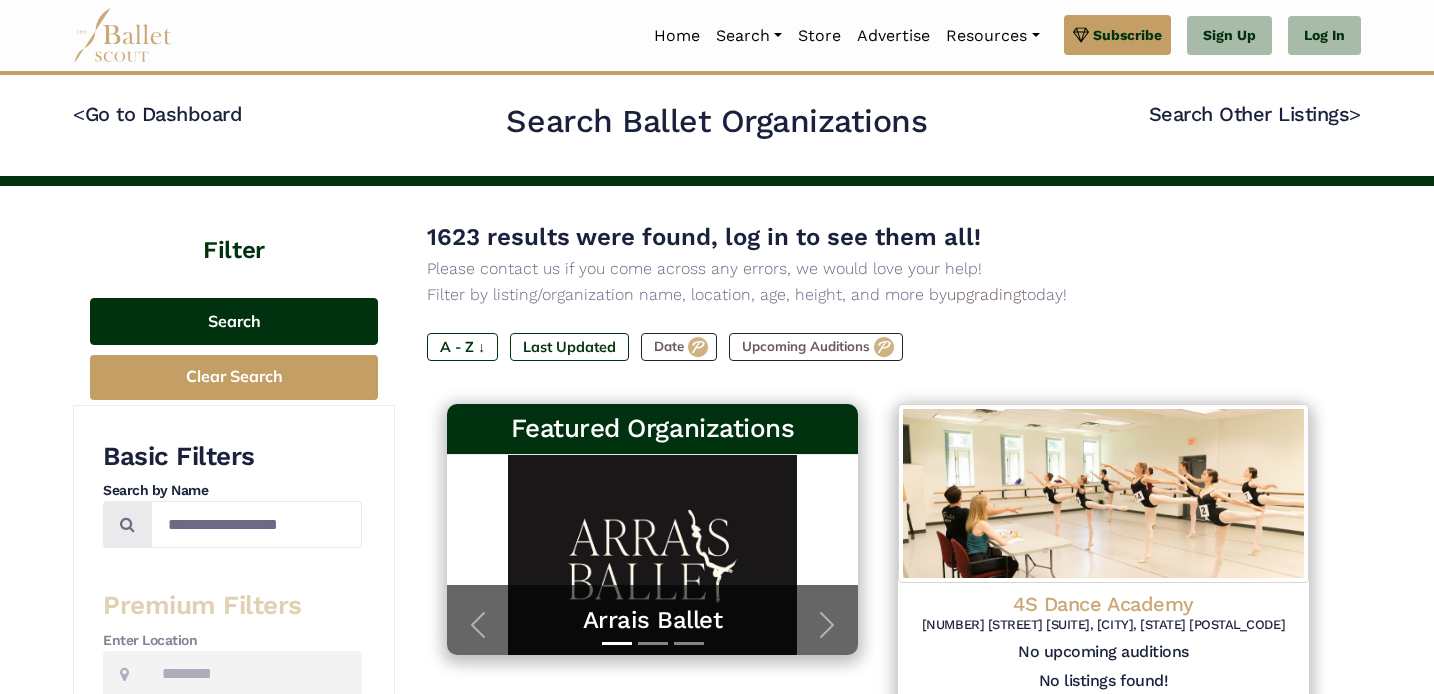 click on "Search" at bounding box center (234, 321) 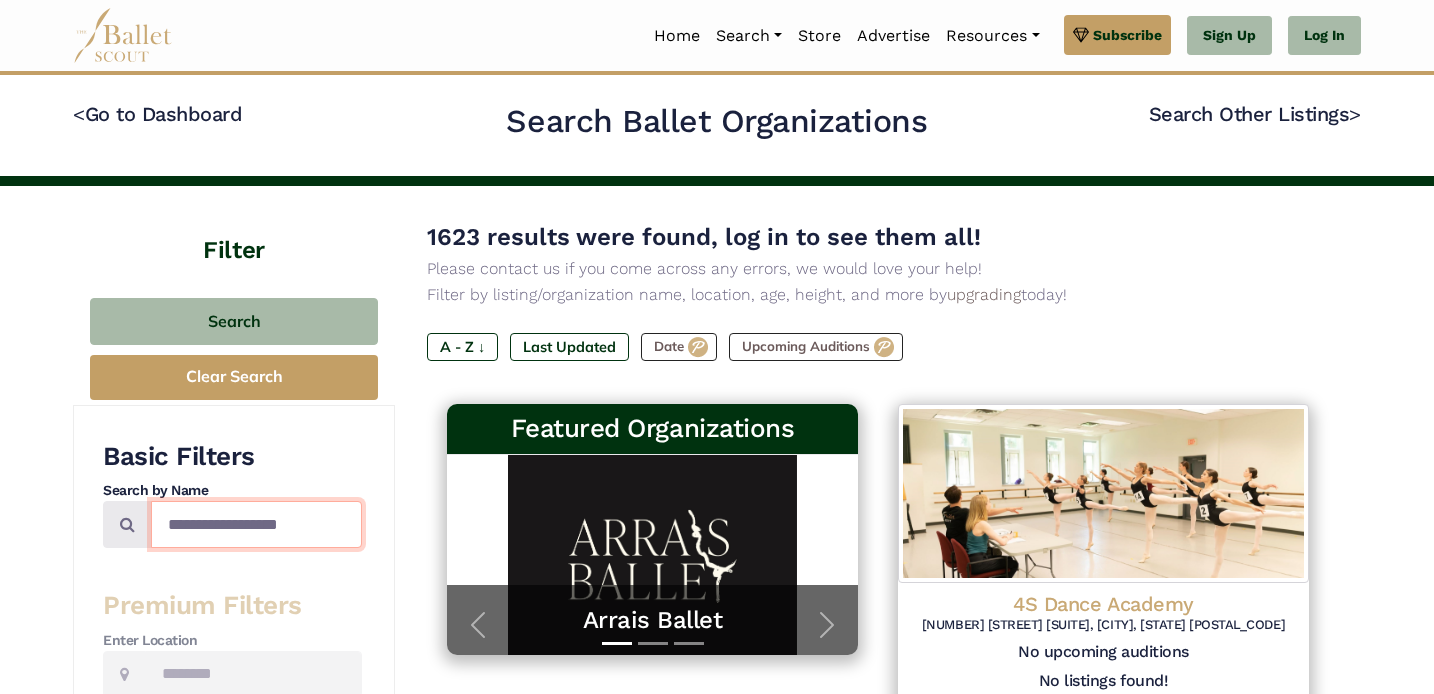 click at bounding box center (256, 524) 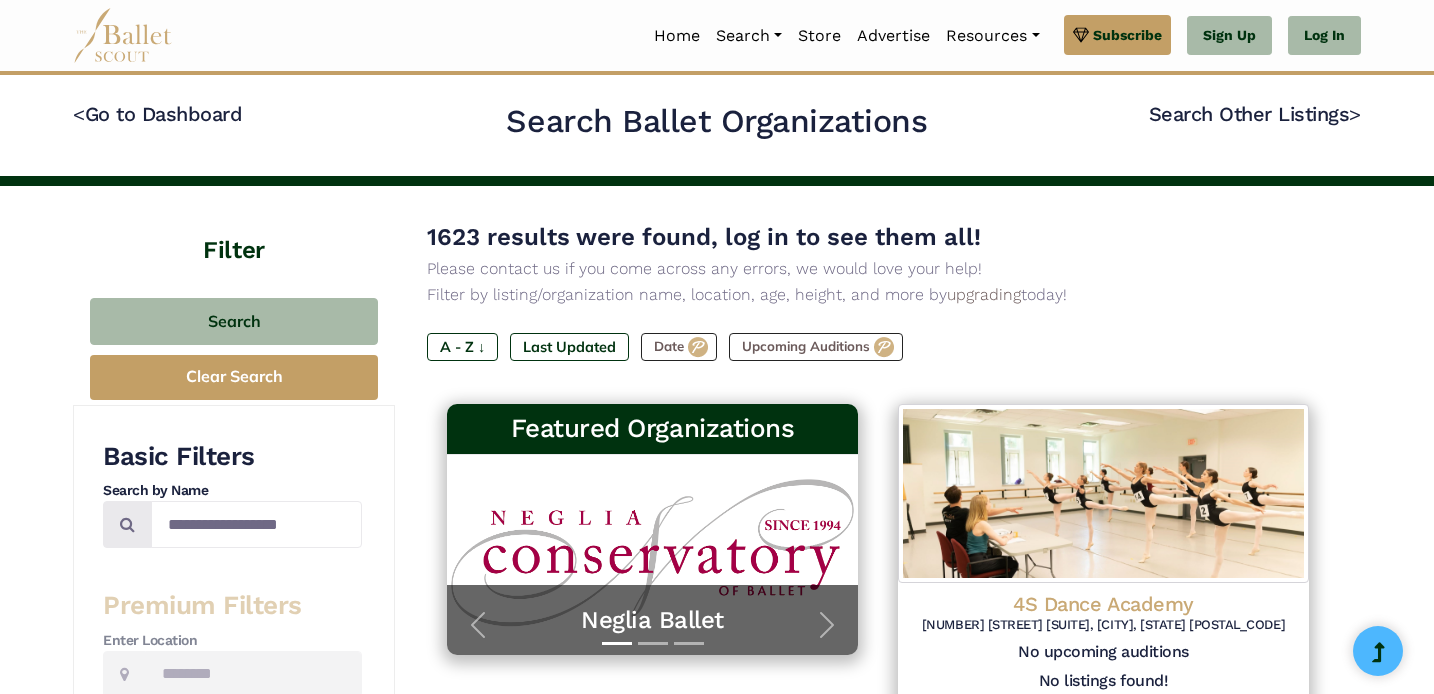 scroll, scrollTop: 0, scrollLeft: 0, axis: both 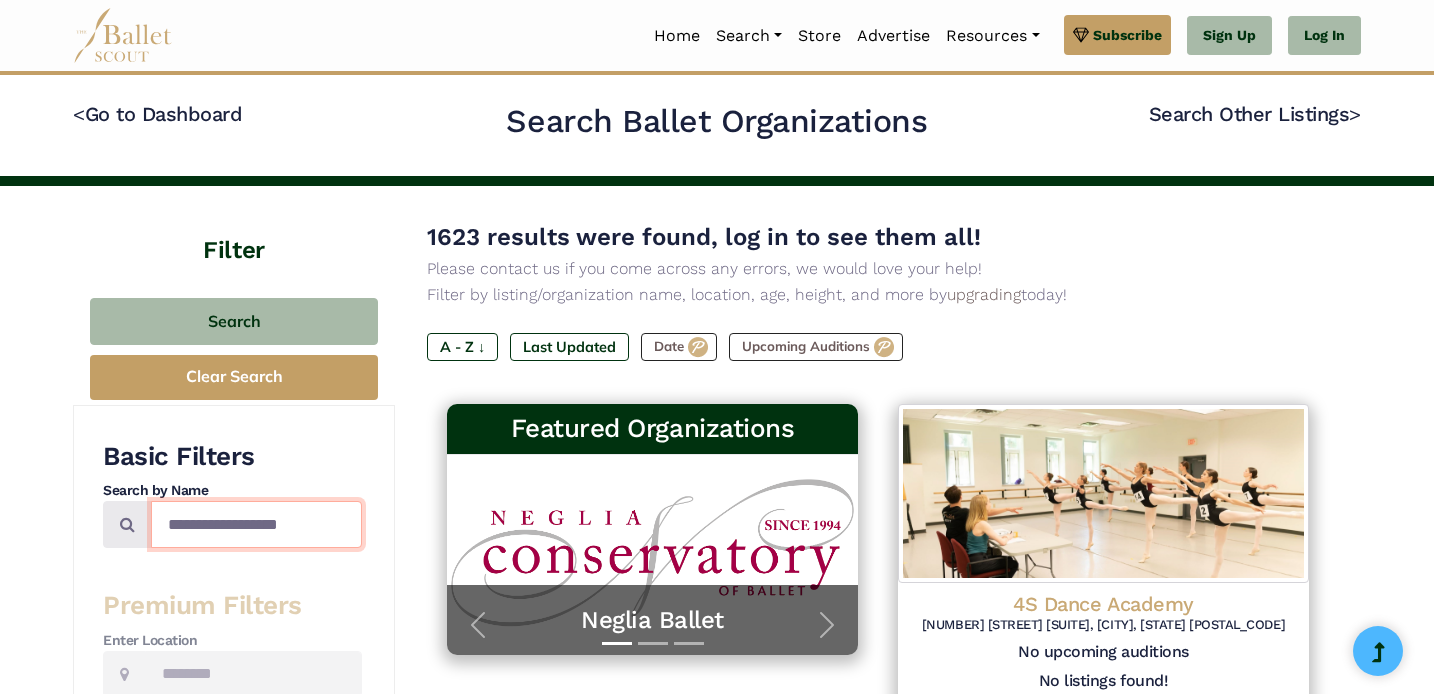 click at bounding box center (256, 524) 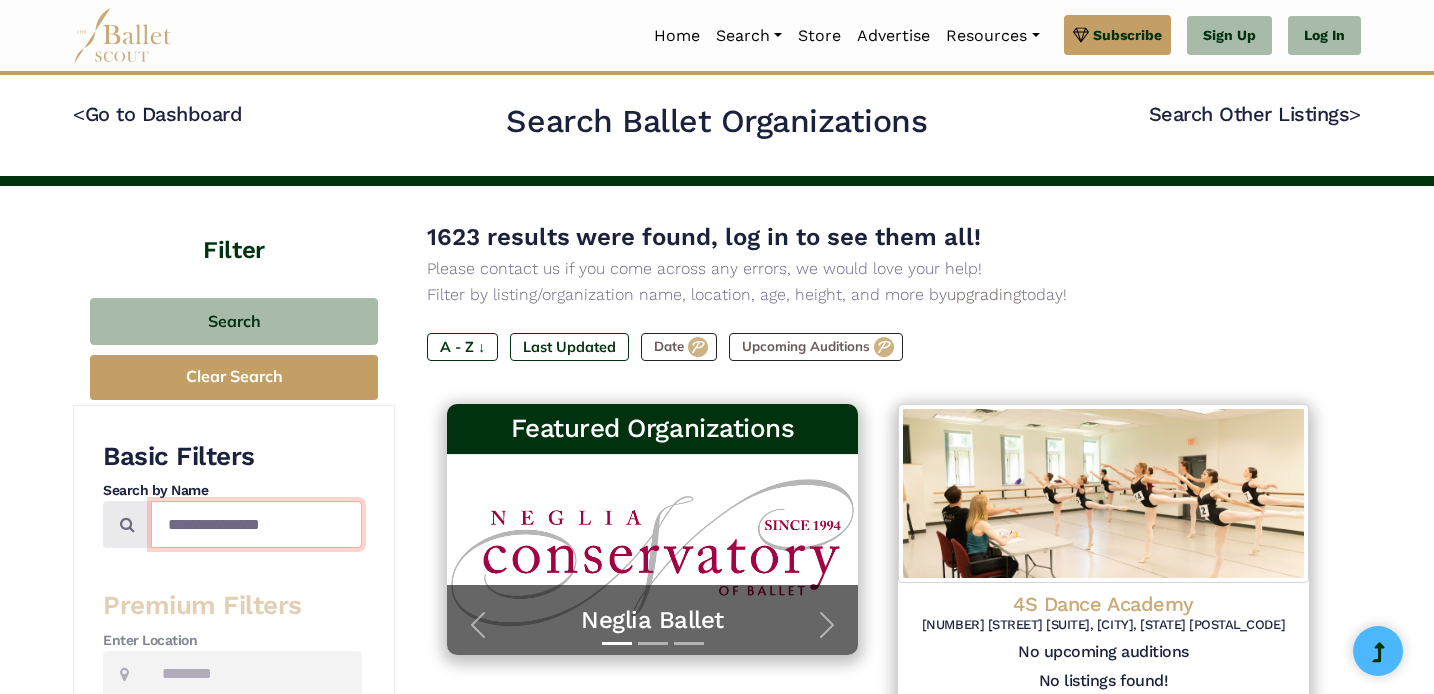 type on "**********" 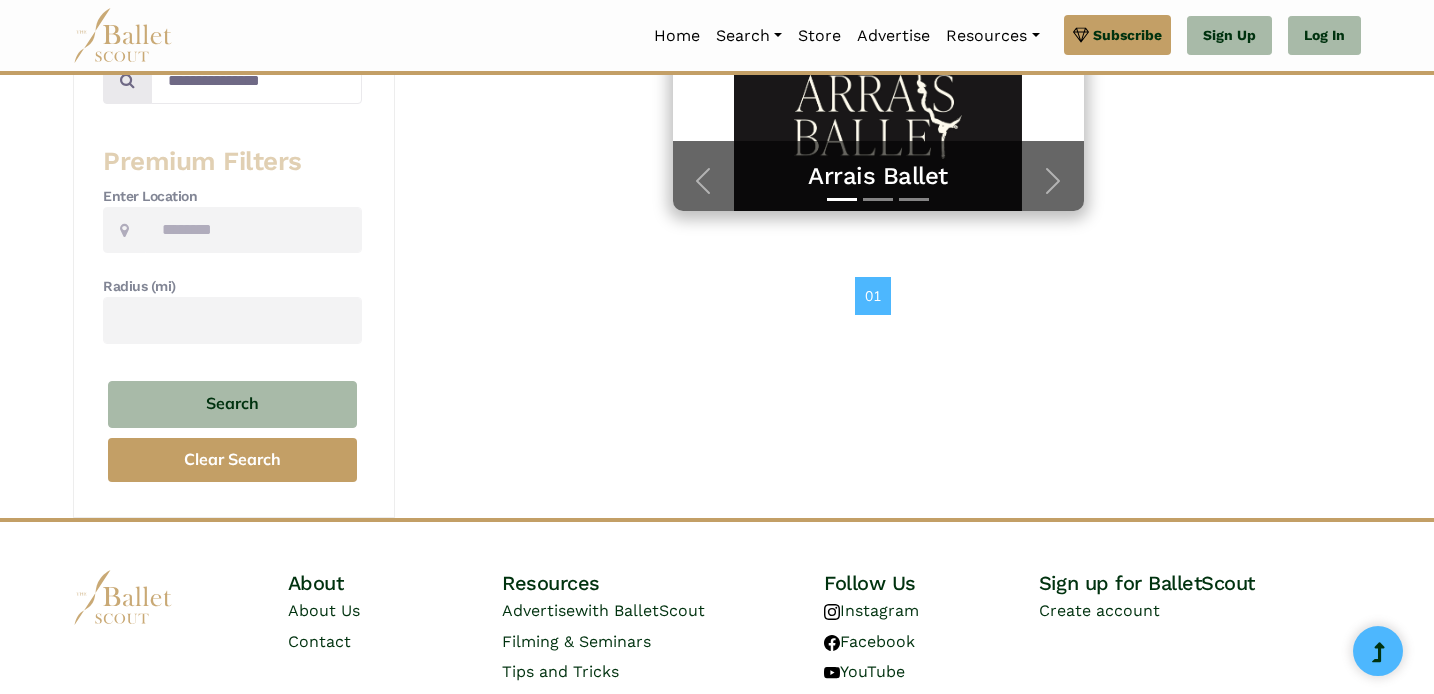 scroll, scrollTop: 0, scrollLeft: 0, axis: both 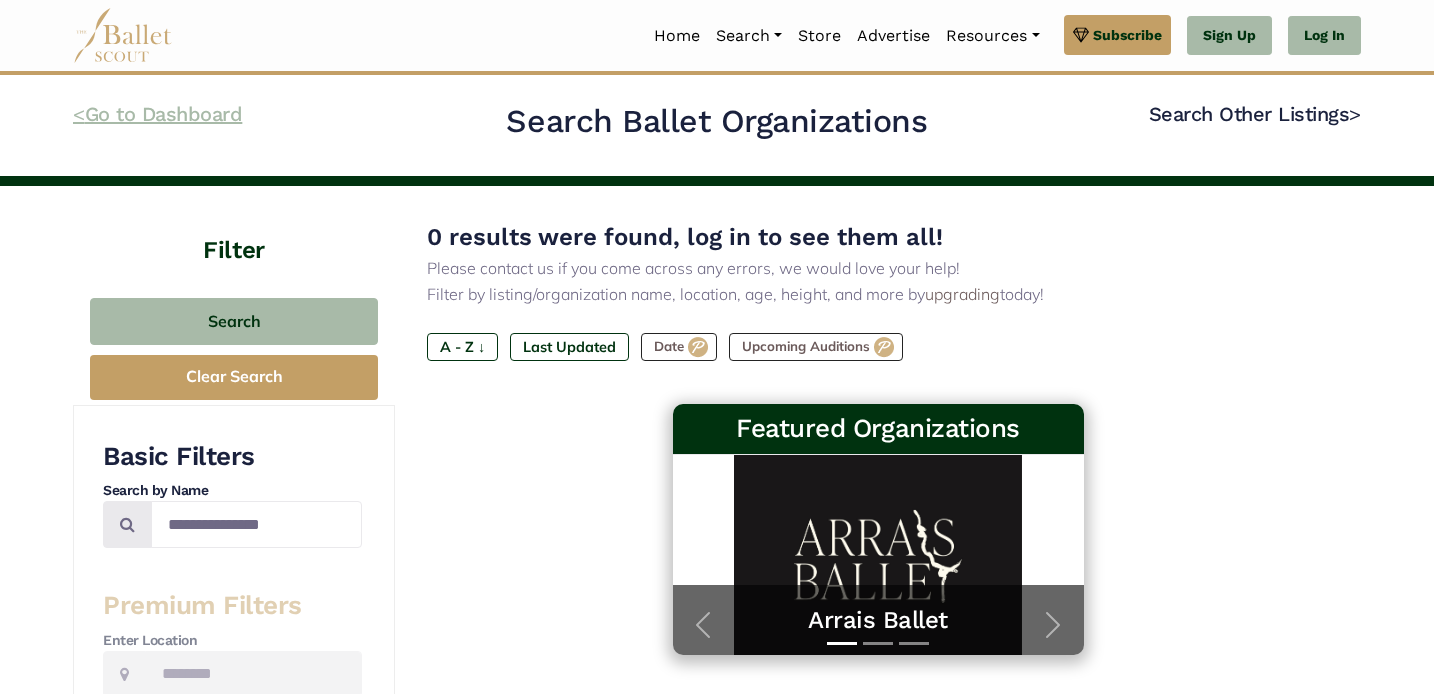 click on "<  Go to Dashboard" at bounding box center [157, 114] 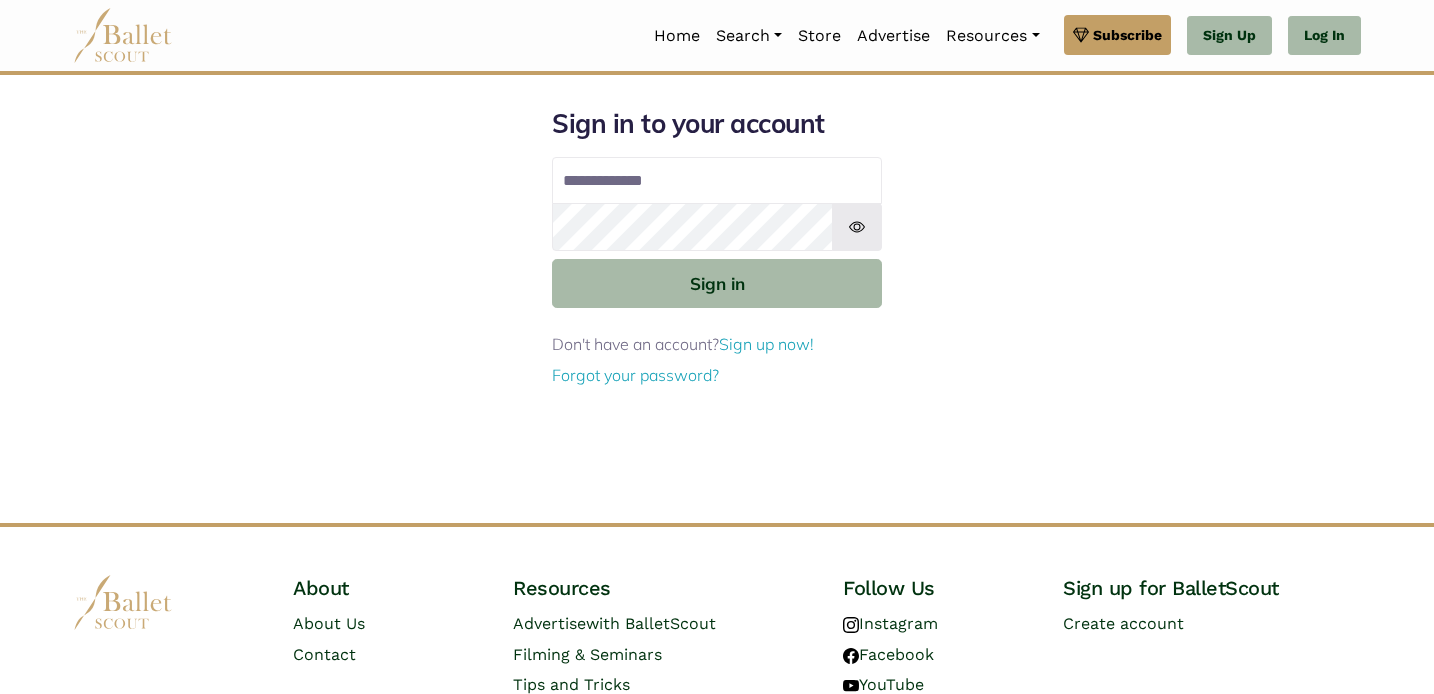 scroll, scrollTop: 0, scrollLeft: 0, axis: both 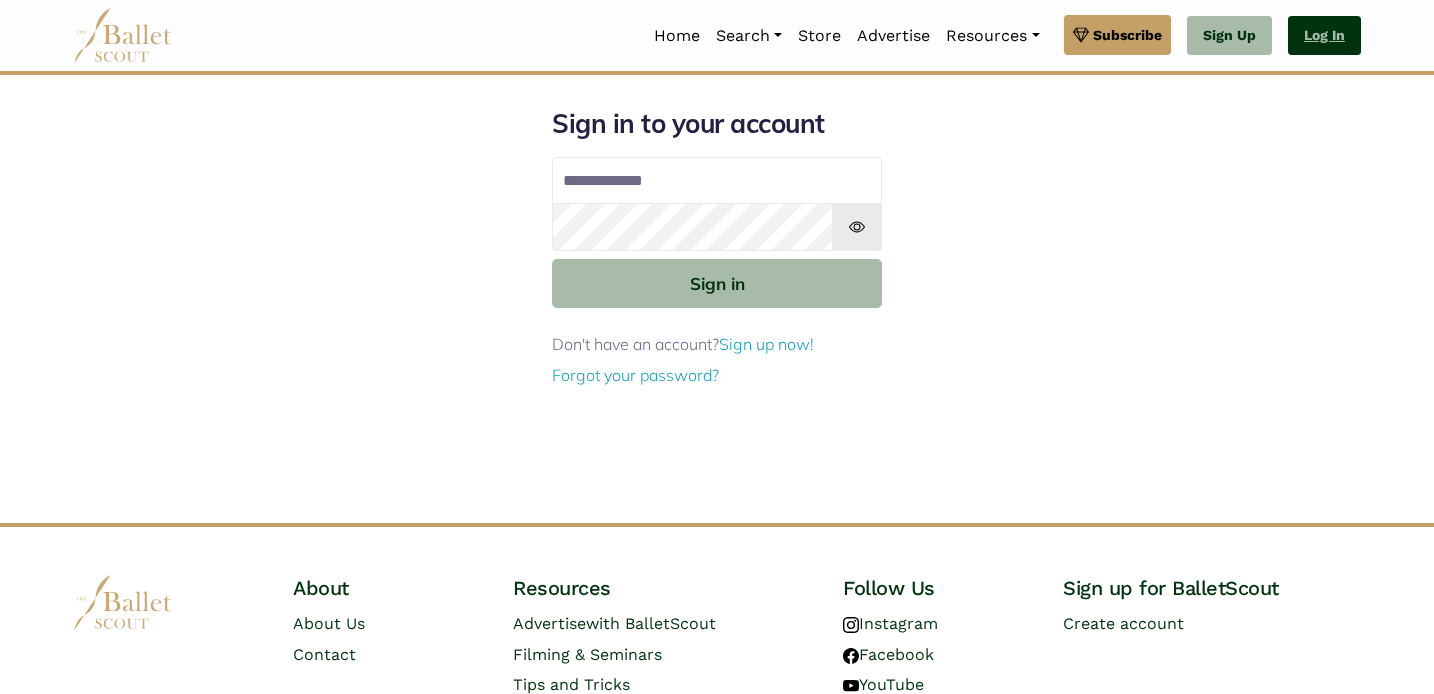 click on "Log In" at bounding box center [1324, 36] 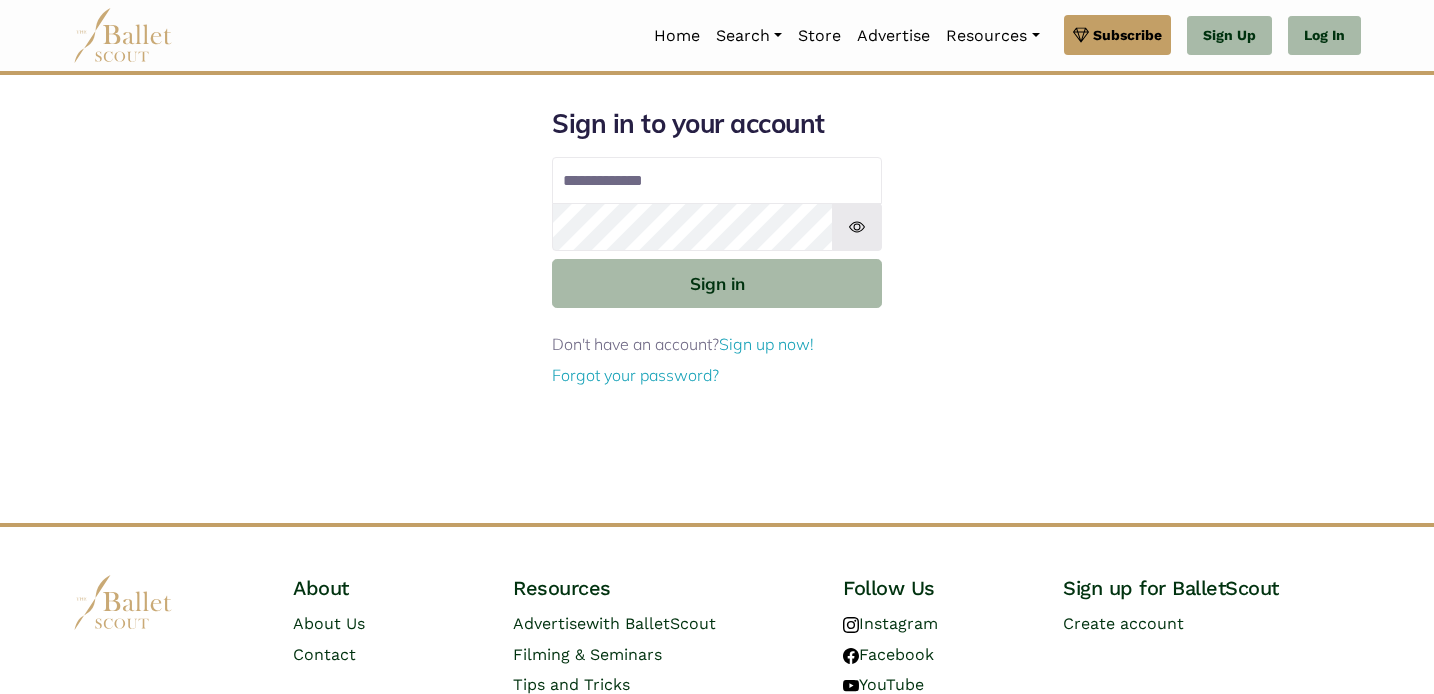 scroll, scrollTop: 0, scrollLeft: 0, axis: both 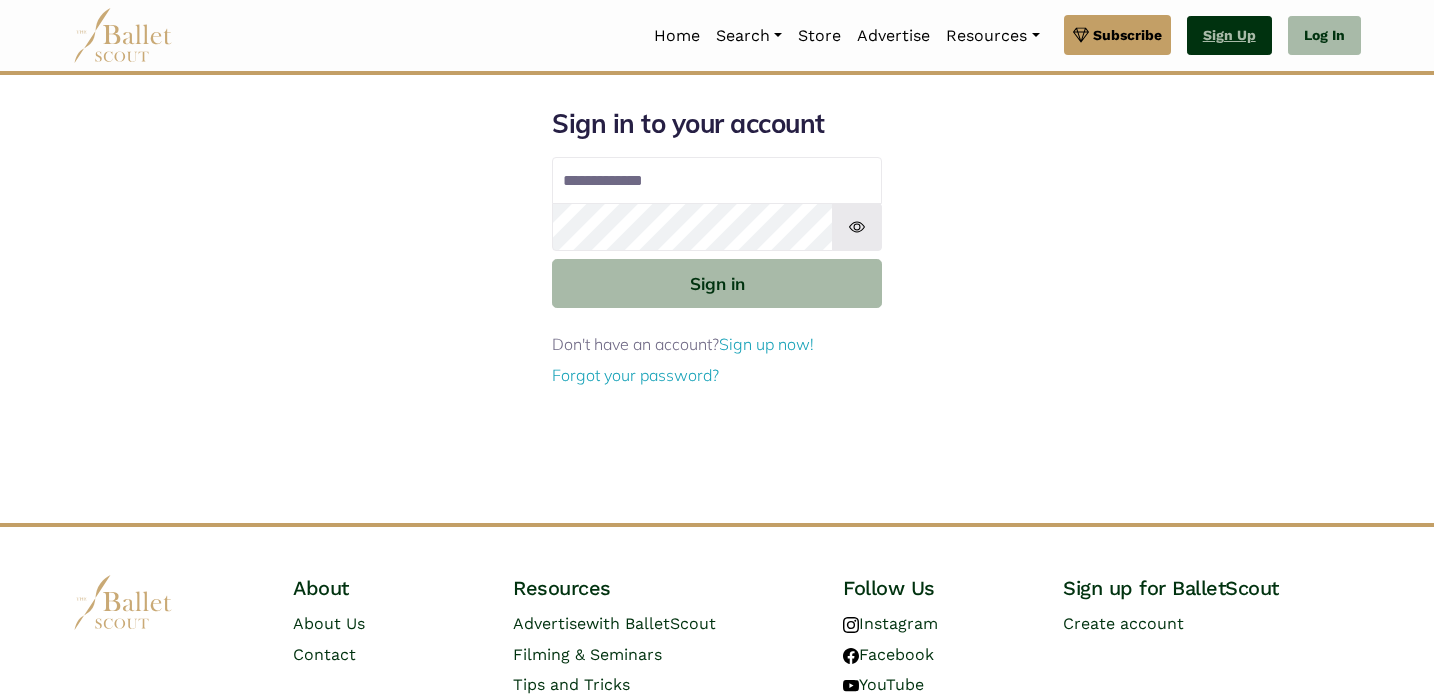 click on "Sign Up" at bounding box center [1229, 36] 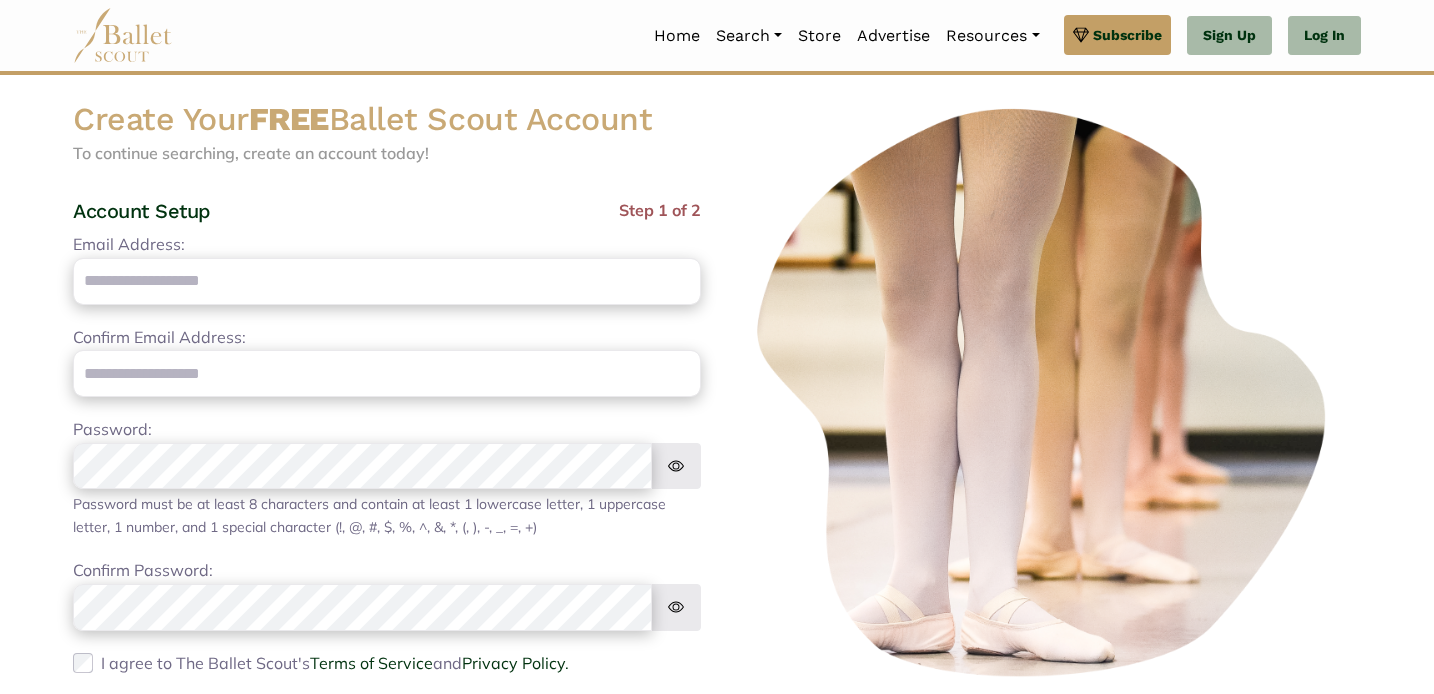 scroll, scrollTop: 0, scrollLeft: 0, axis: both 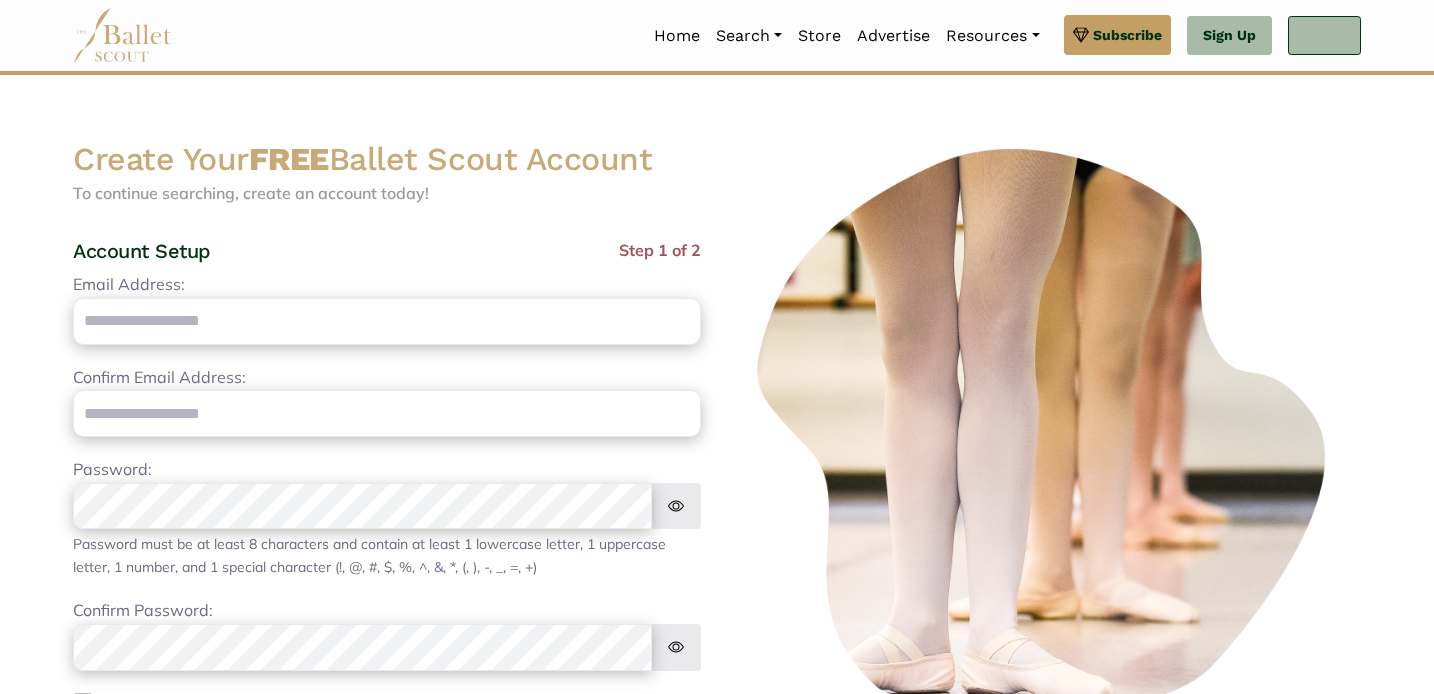 click on "Log In" at bounding box center (1324, 36) 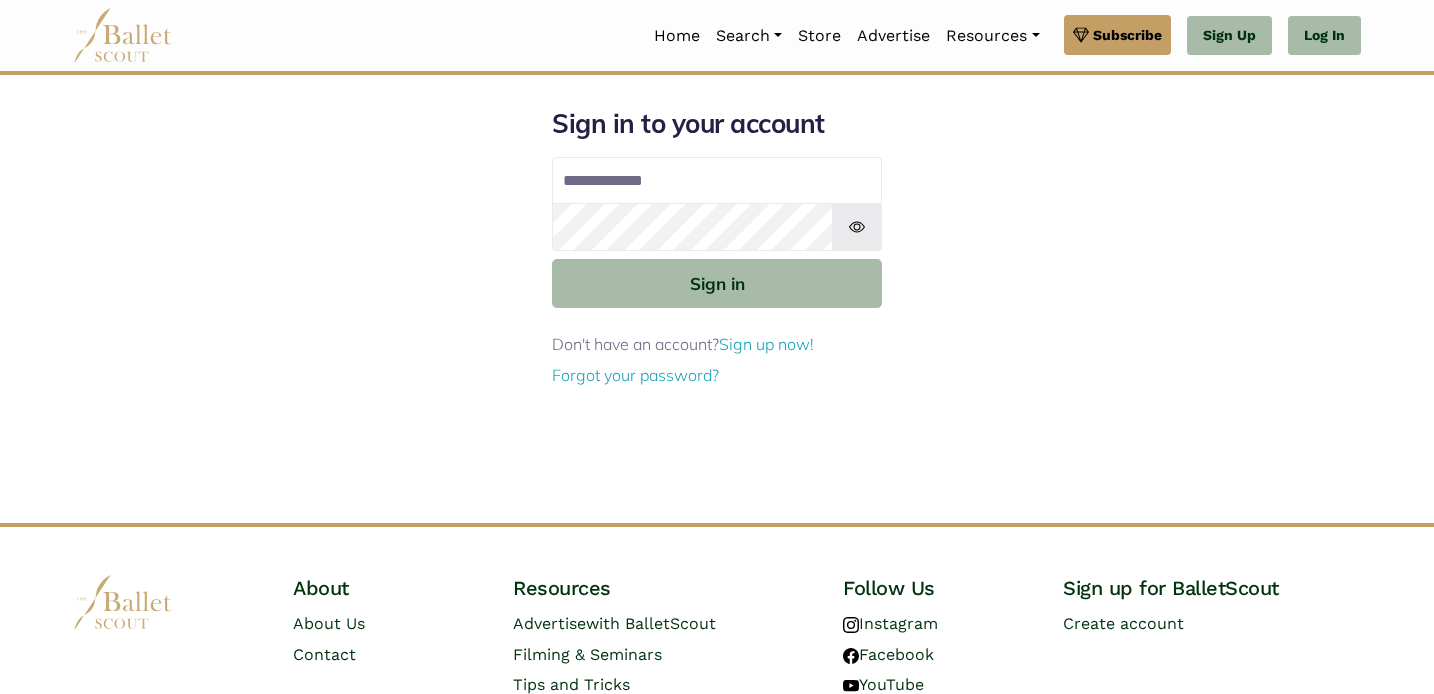 scroll, scrollTop: 0, scrollLeft: 0, axis: both 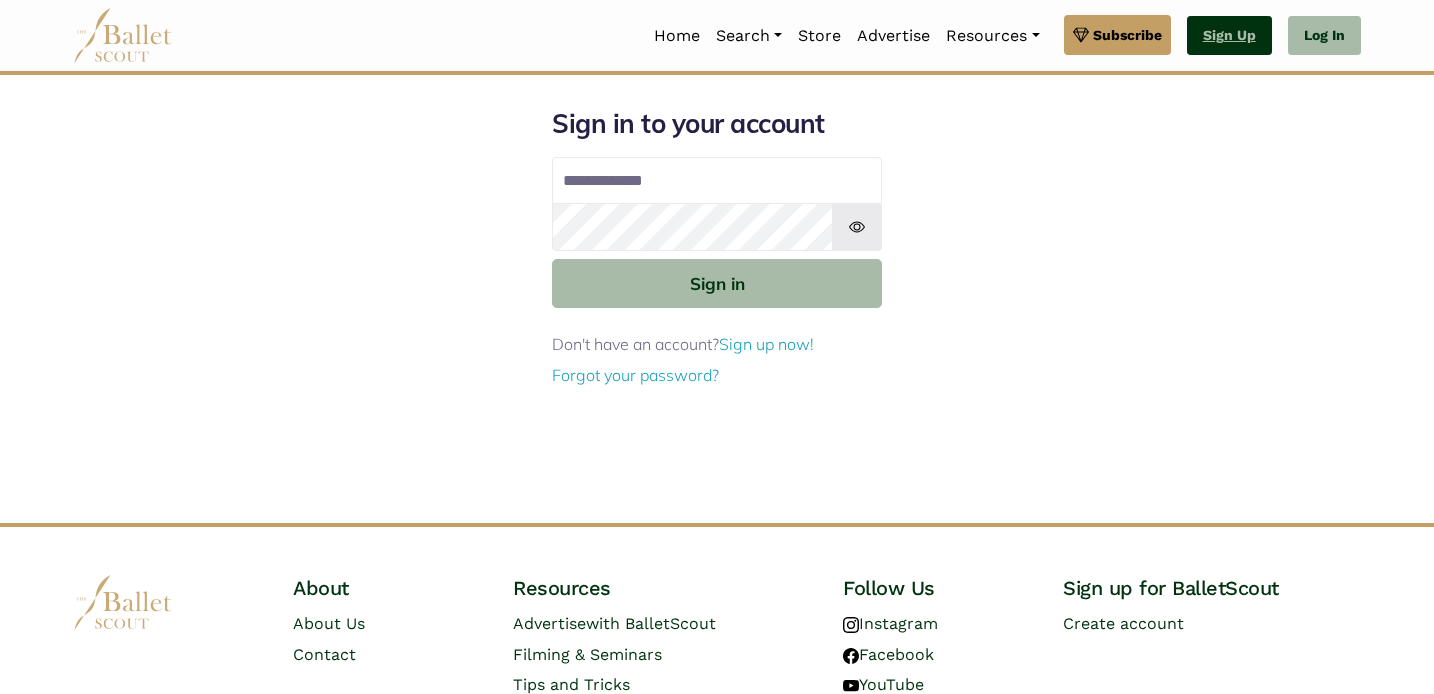 click on "Sign Up" at bounding box center [1229, 36] 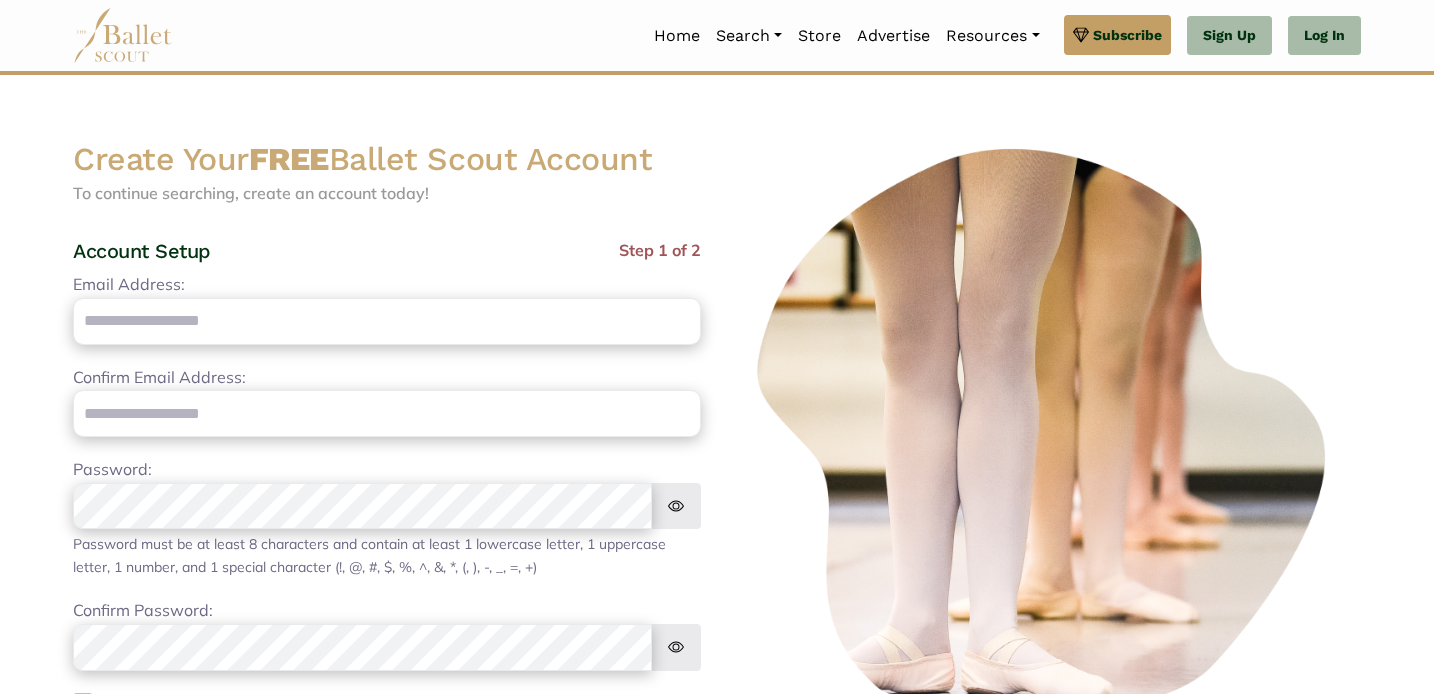 scroll, scrollTop: 4, scrollLeft: 2, axis: both 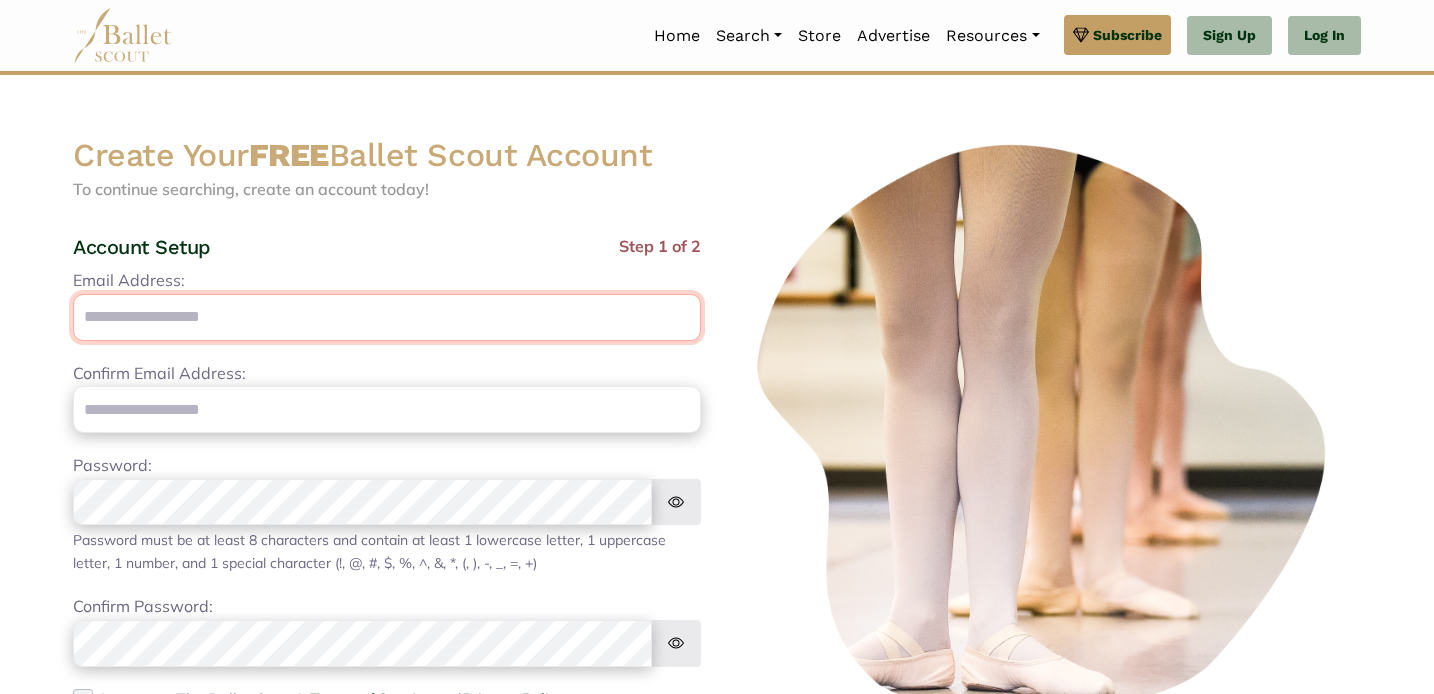 click on "Email Address:" at bounding box center [387, 317] 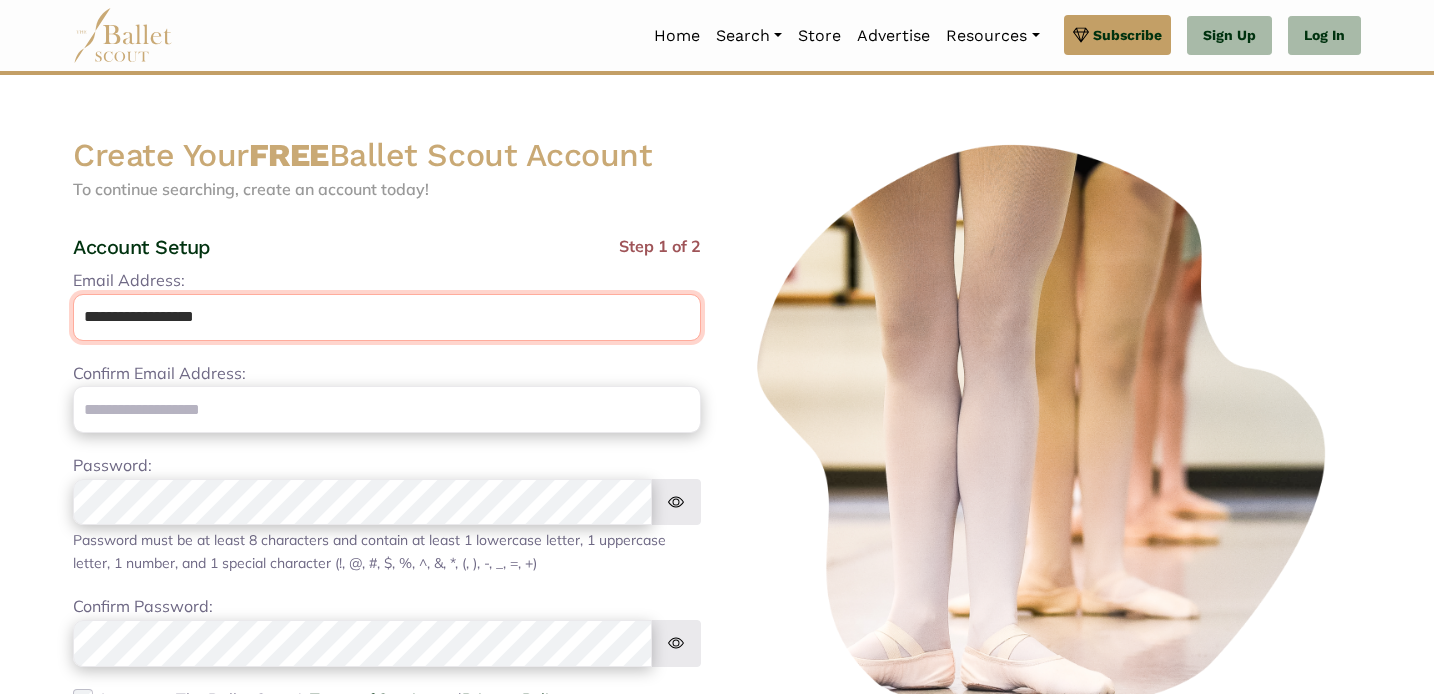 type on "**********" 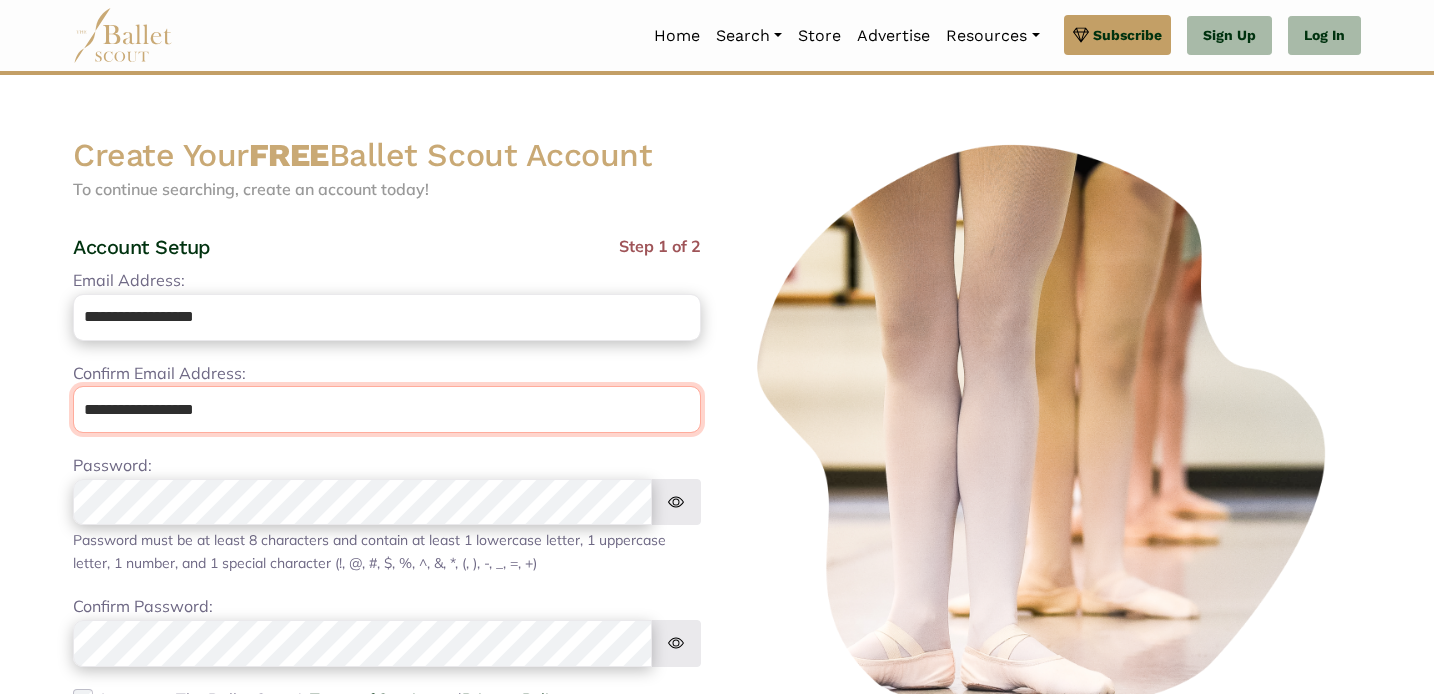 type on "**********" 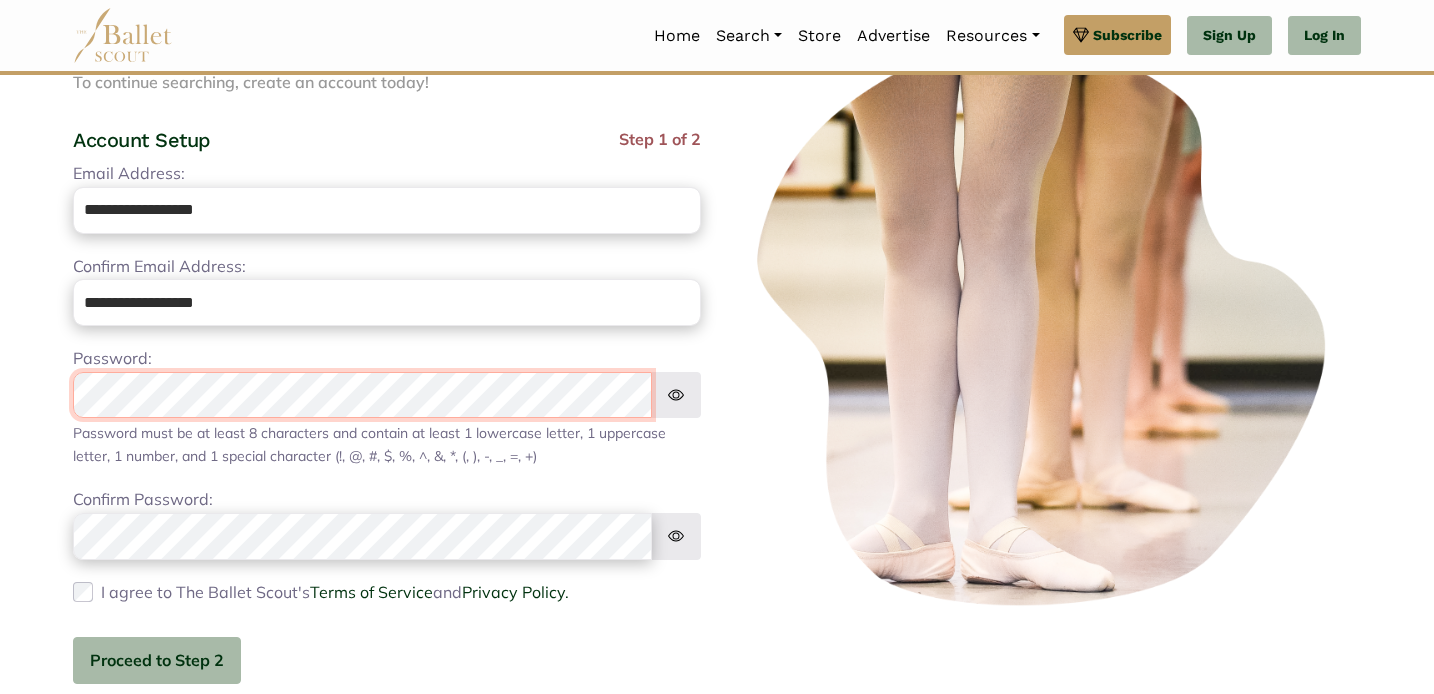 scroll, scrollTop: 113, scrollLeft: 2, axis: both 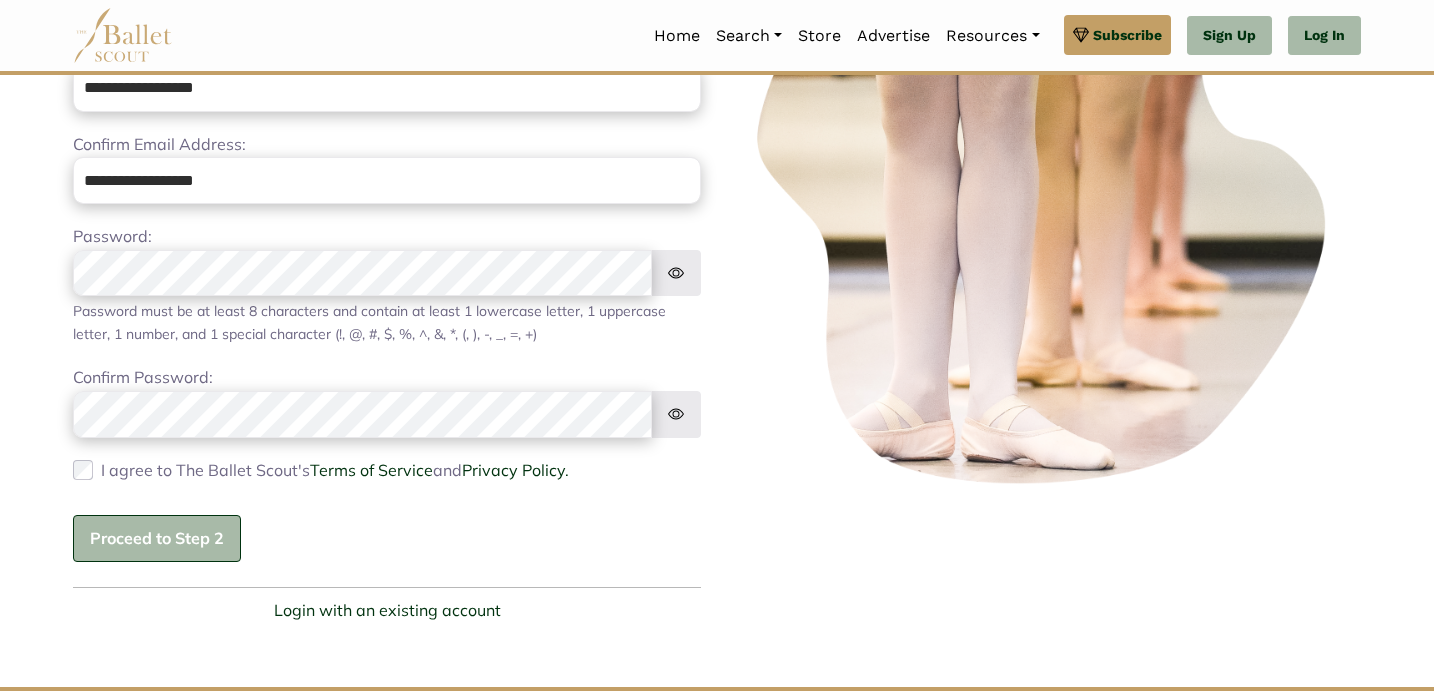 click on "Proceed to Step 2" at bounding box center [157, 538] 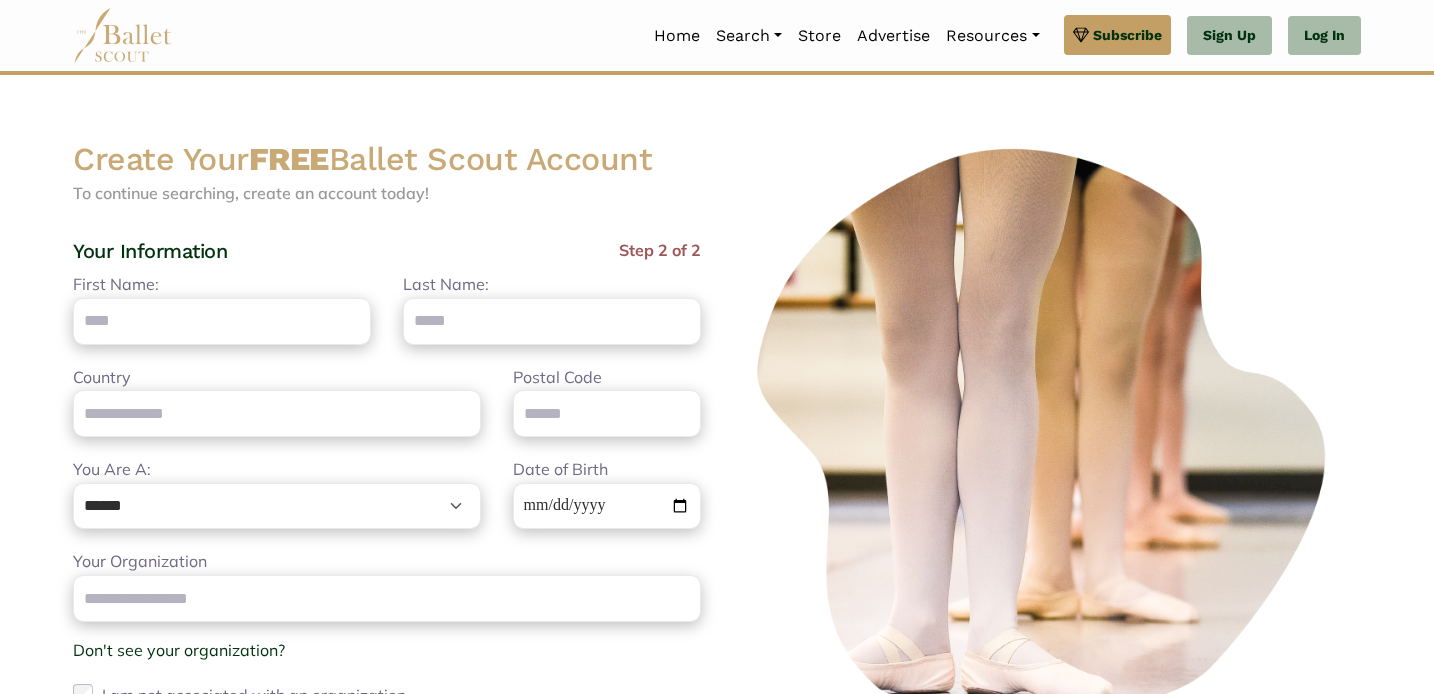 scroll, scrollTop: 0, scrollLeft: 2, axis: horizontal 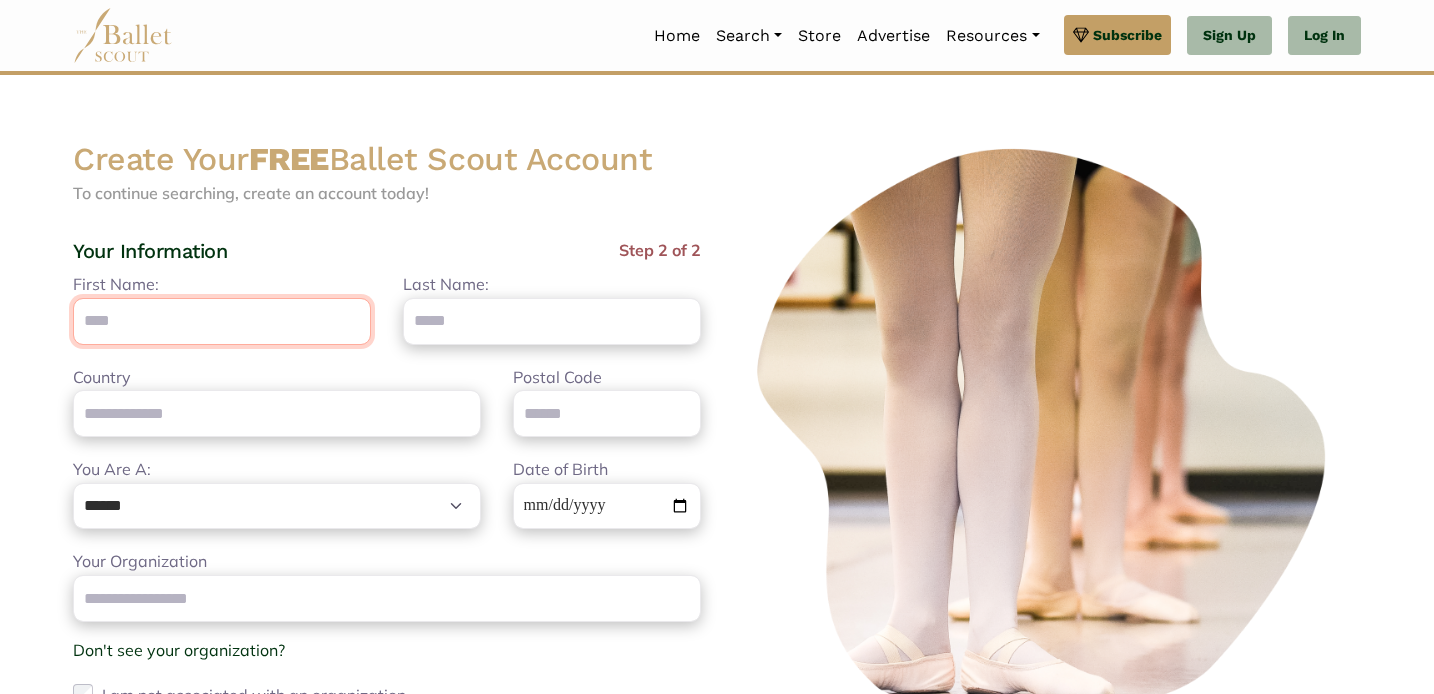 click on "First Name:" at bounding box center [222, 321] 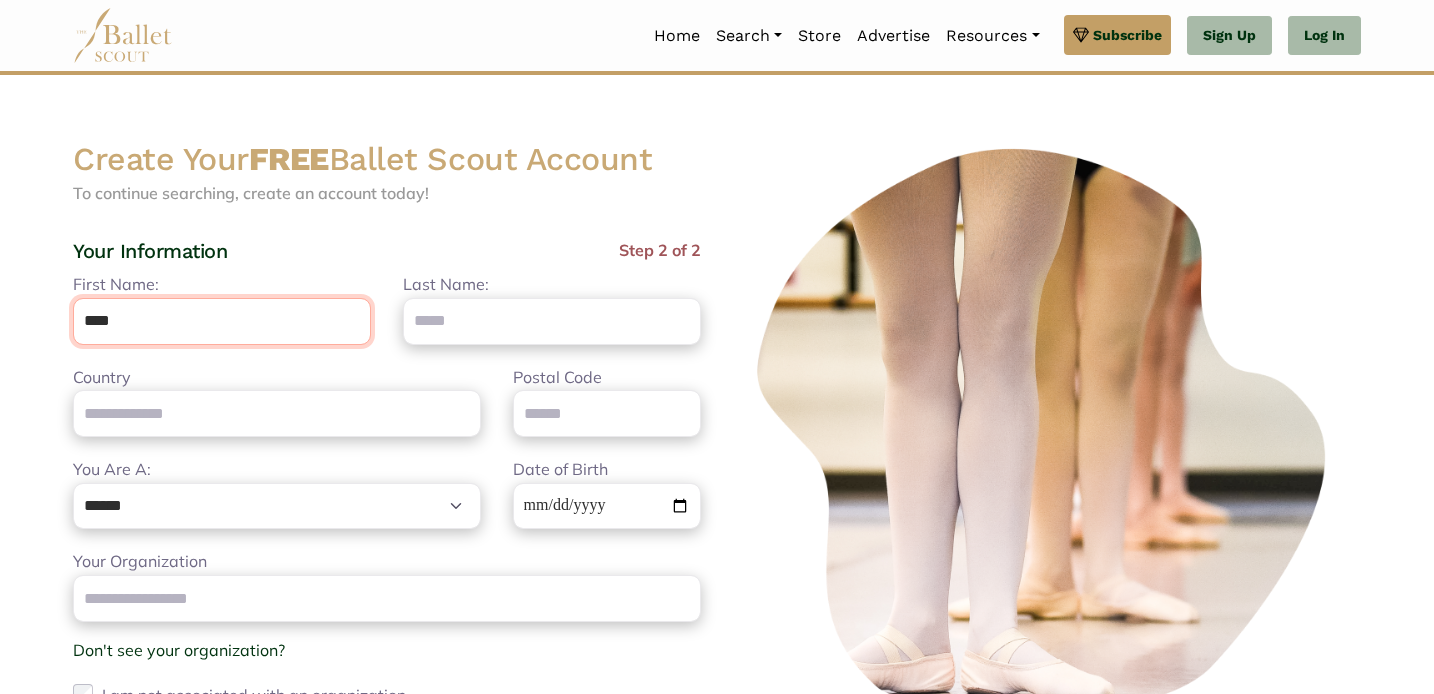 type on "****" 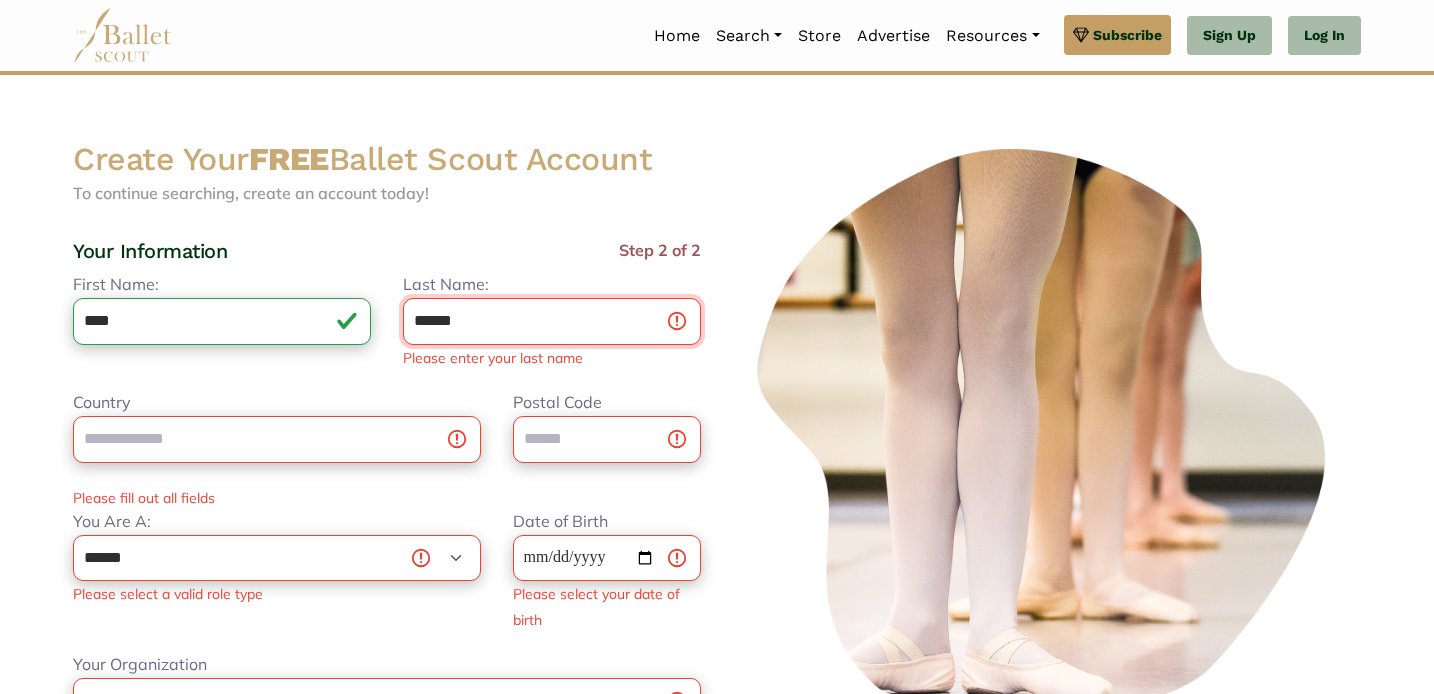 type on "******" 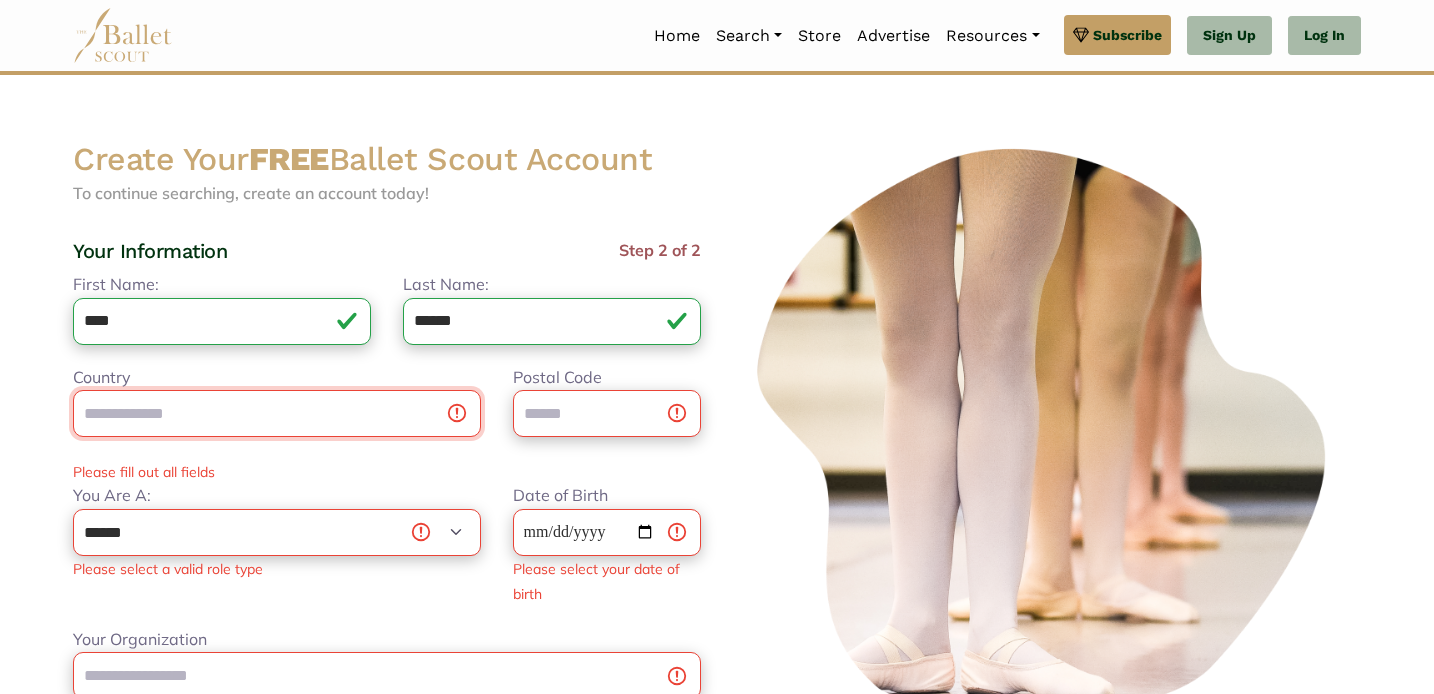 click on "Country" at bounding box center [277, 413] 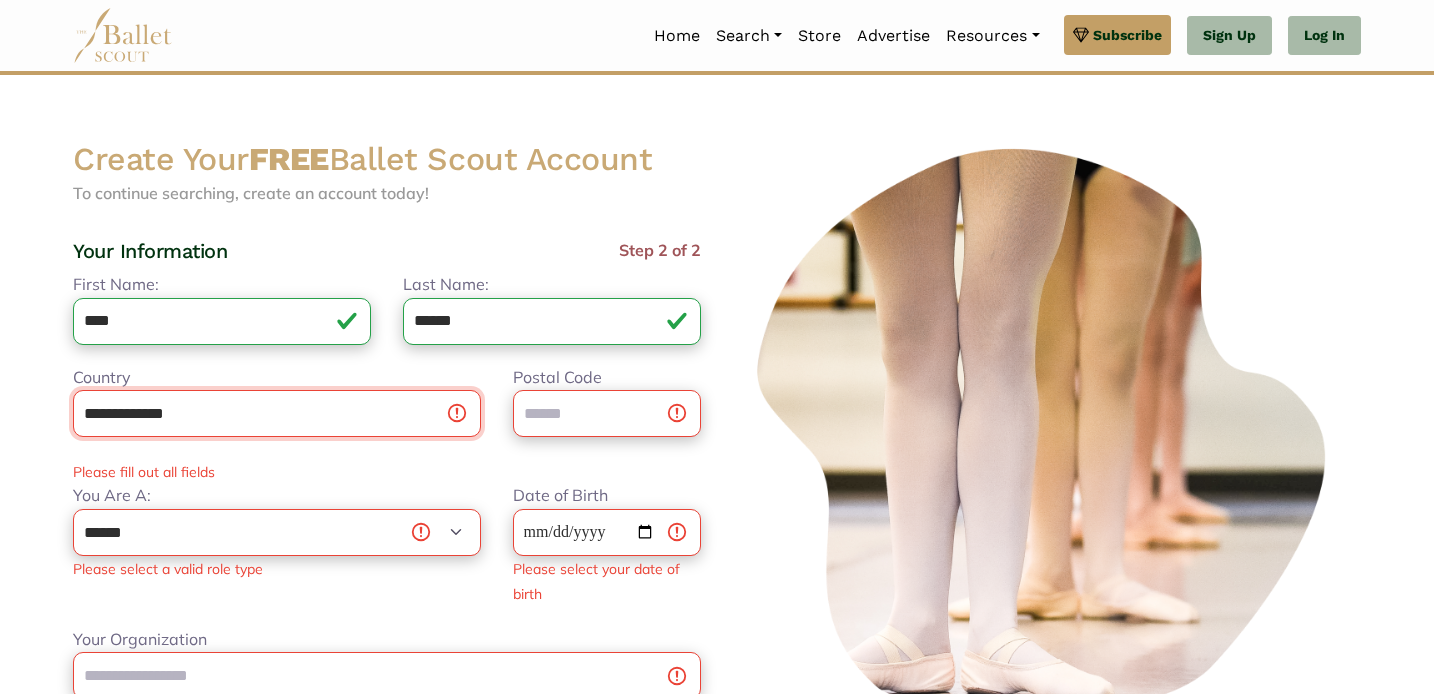 type on "**********" 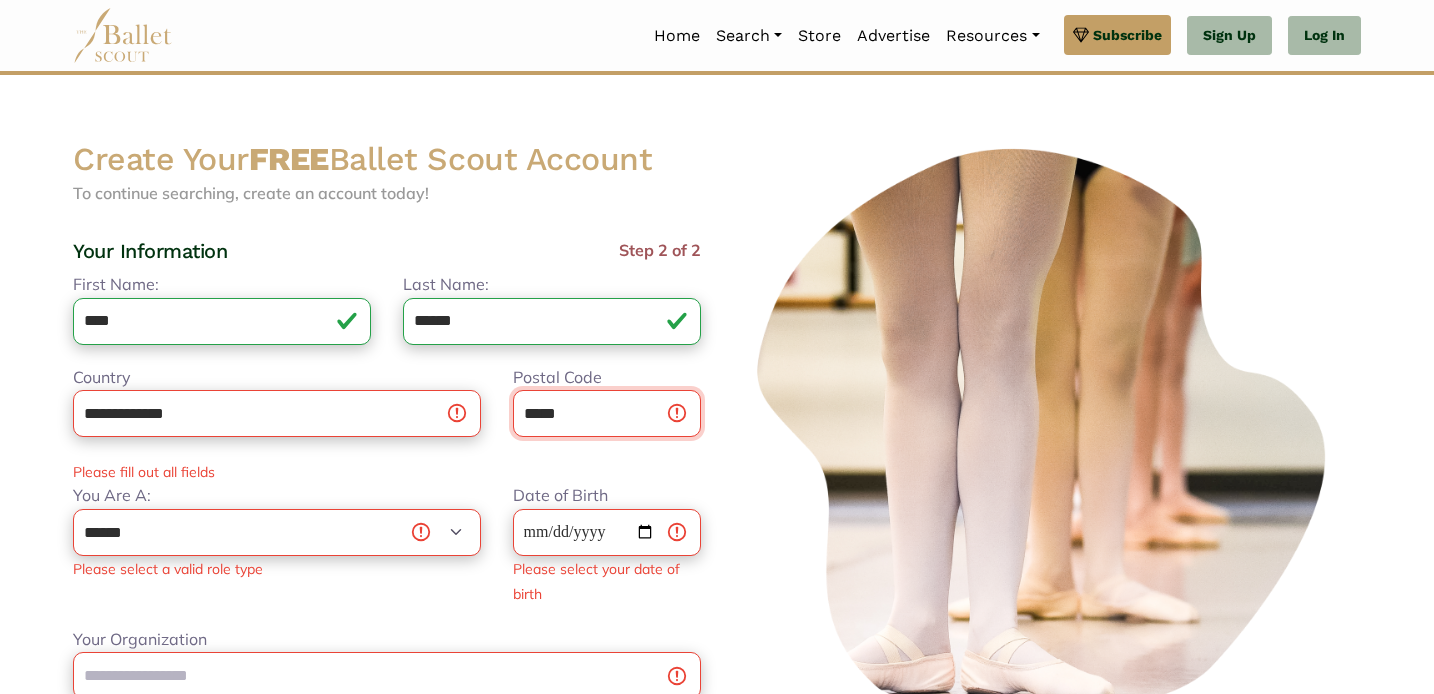 type on "*****" 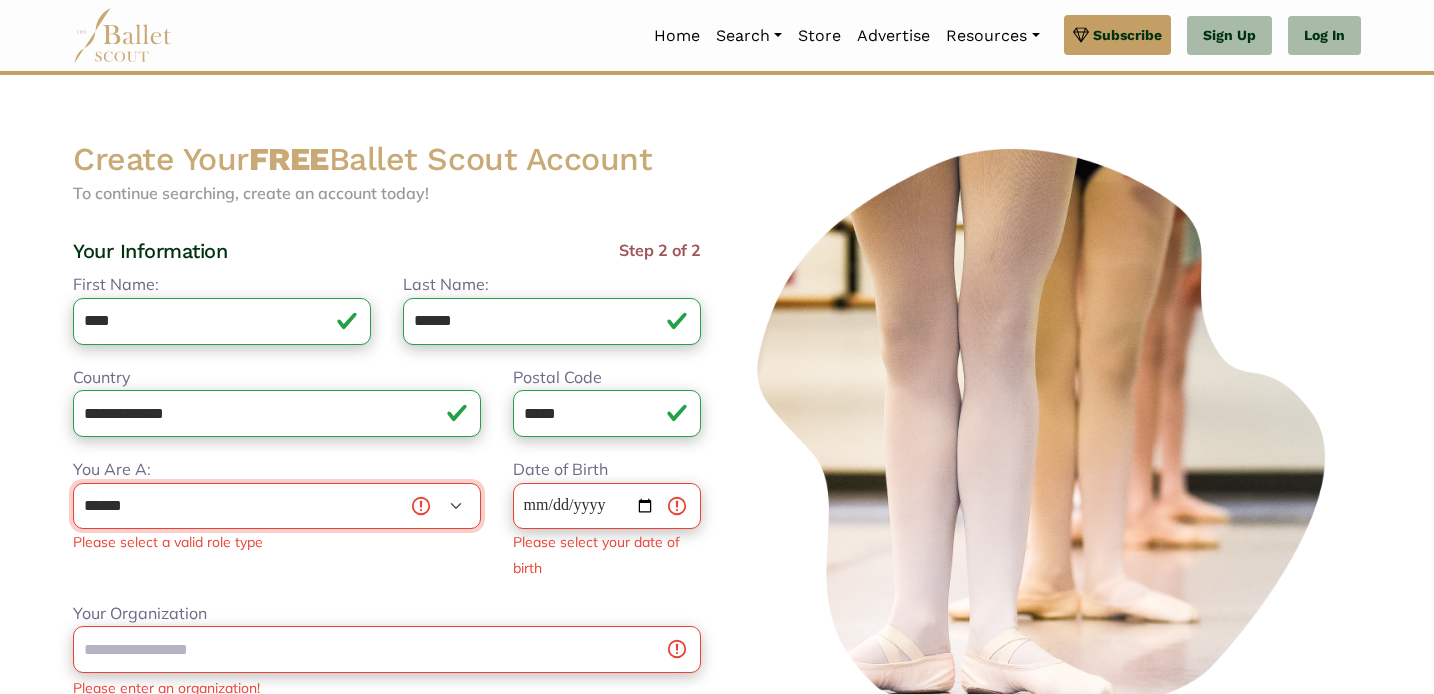 select on "***" 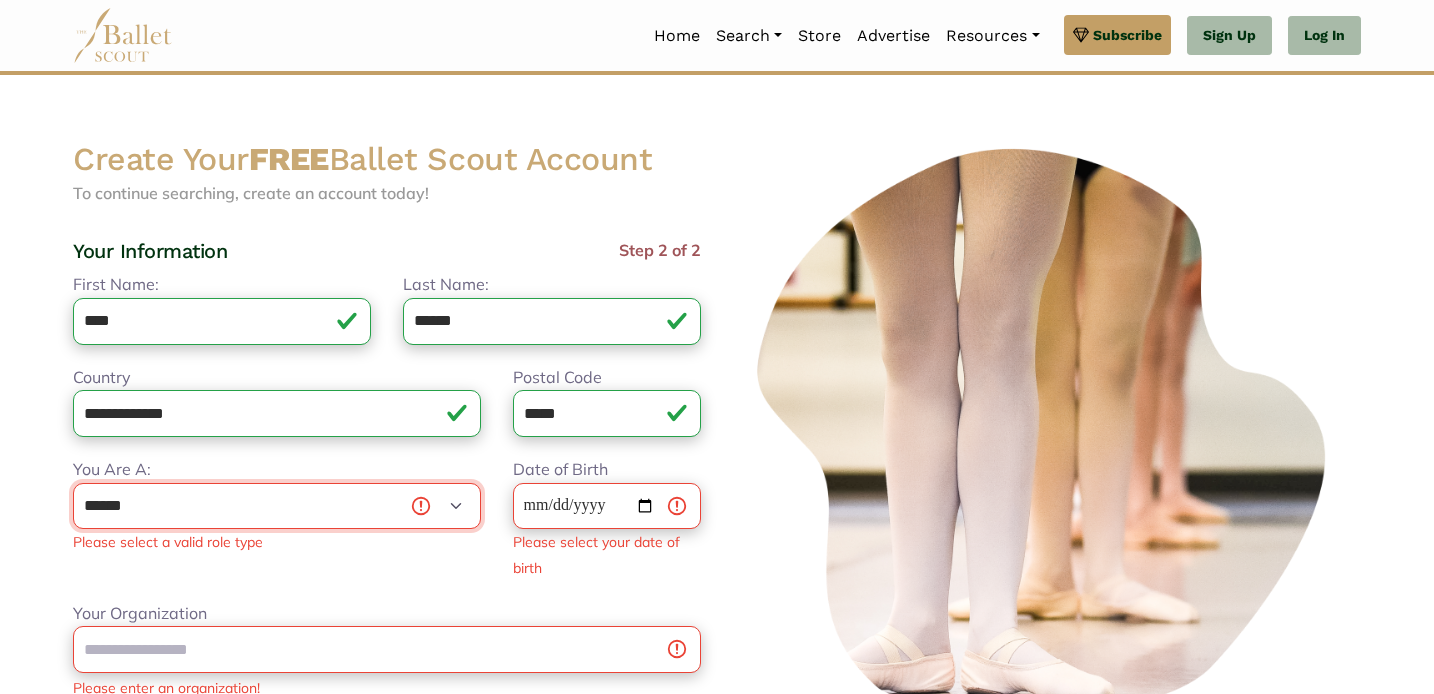 click on "******" at bounding box center (0, 0) 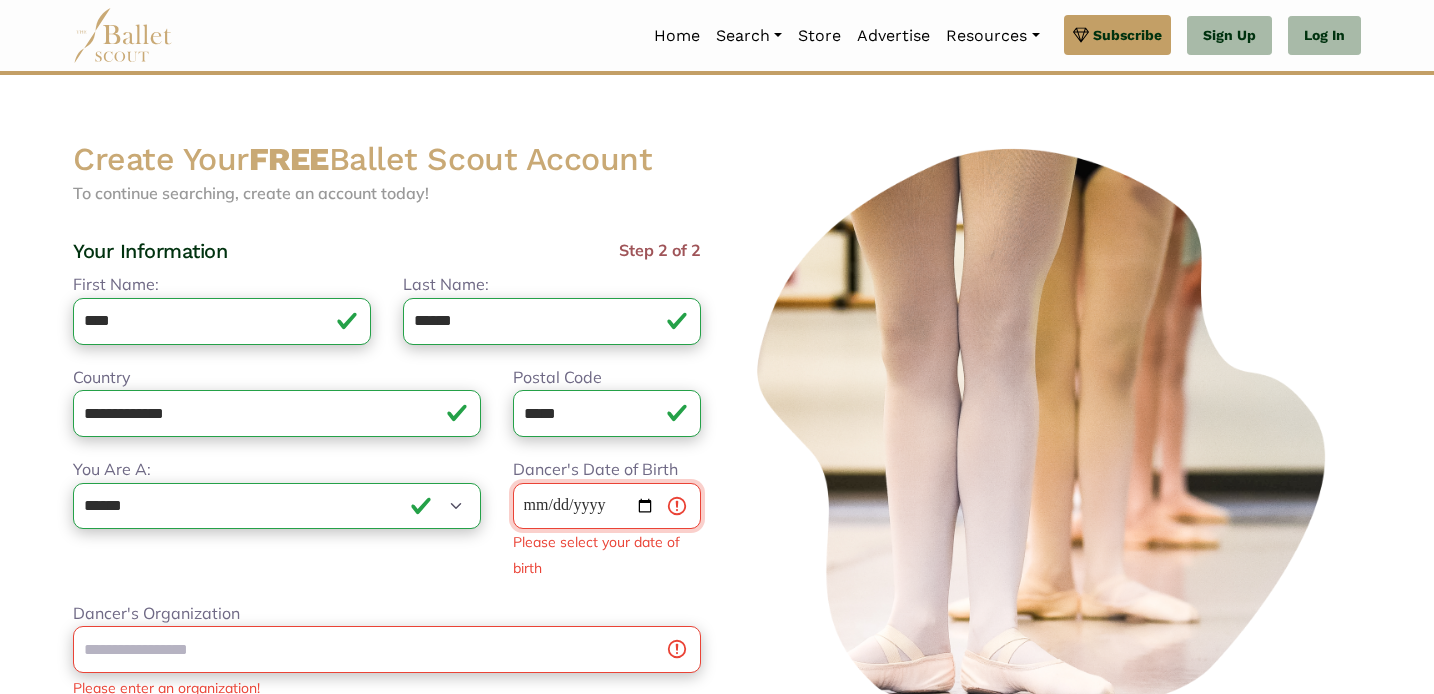 click on "Dancer's Date of Birth" at bounding box center (607, 506) 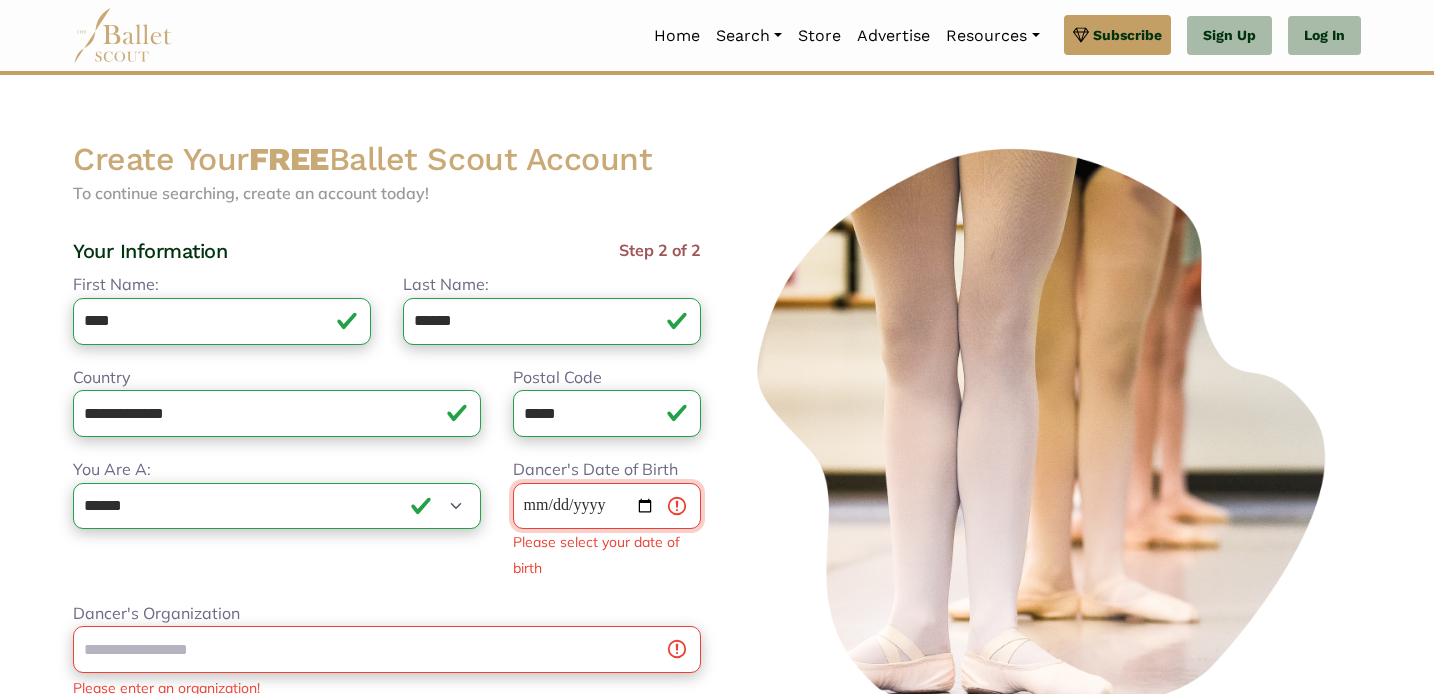 type on "**********" 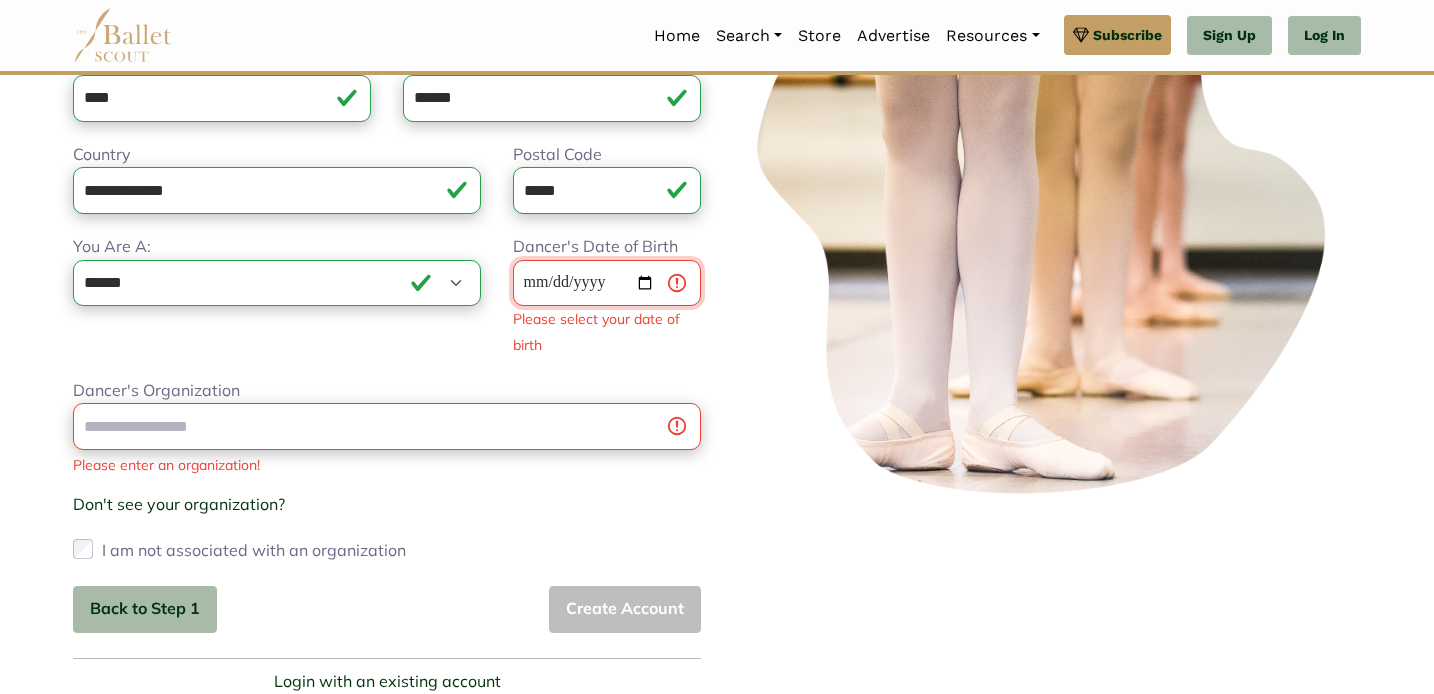 scroll, scrollTop: 267, scrollLeft: 2, axis: both 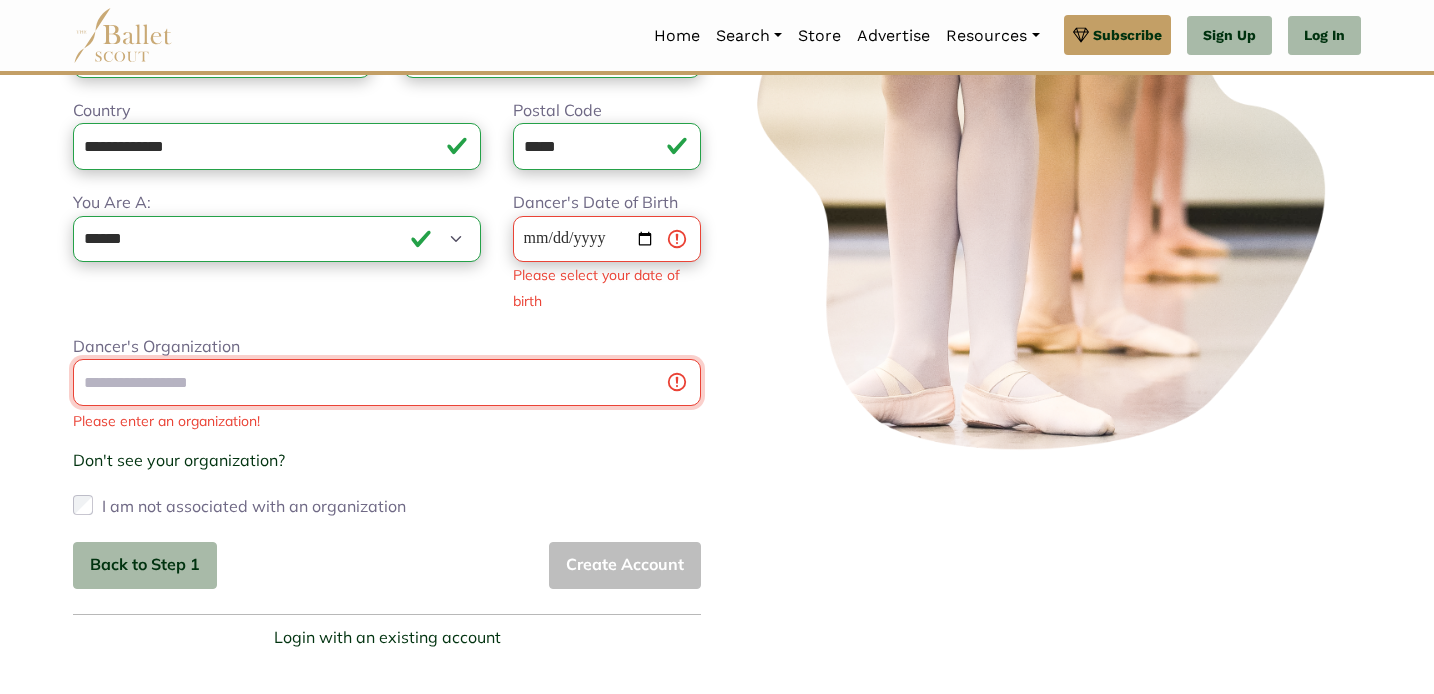 click on "Dancer's Organization" at bounding box center (387, 382) 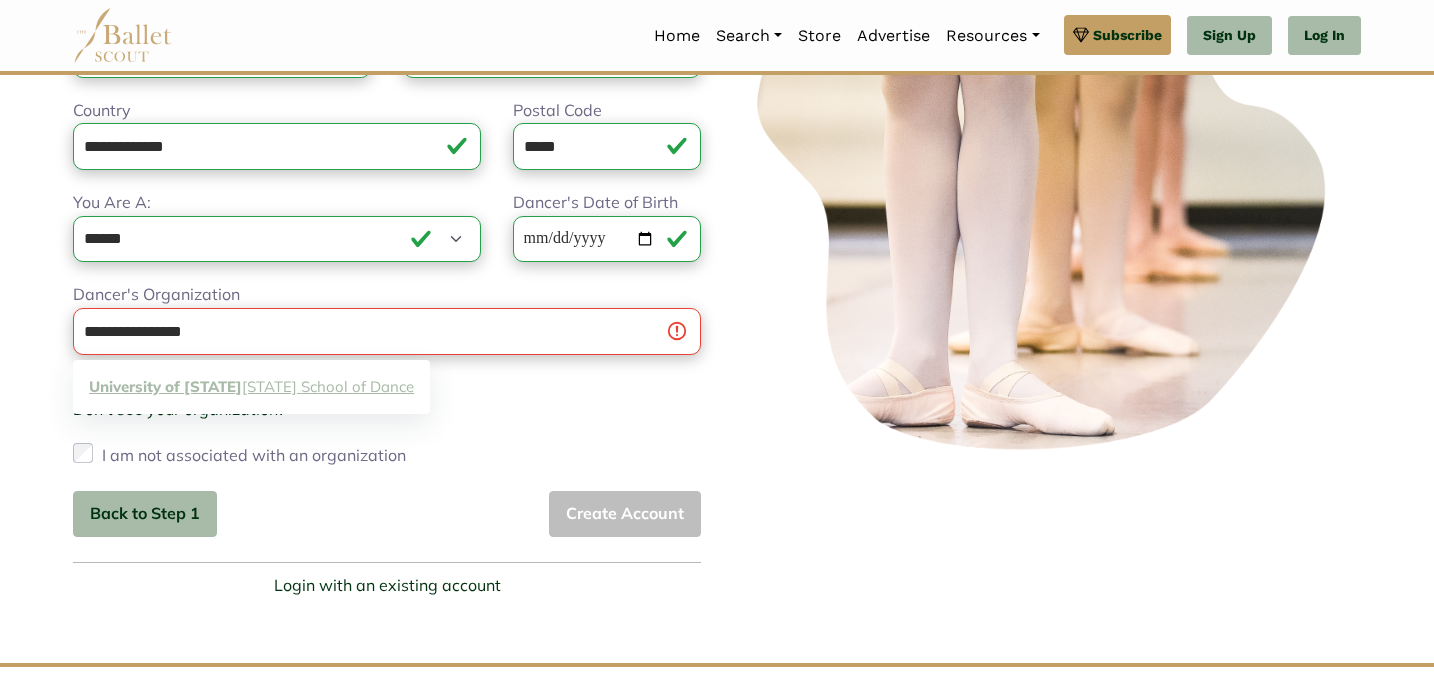 click on "University of Ok lahoma School of Dance" at bounding box center (251, 386) 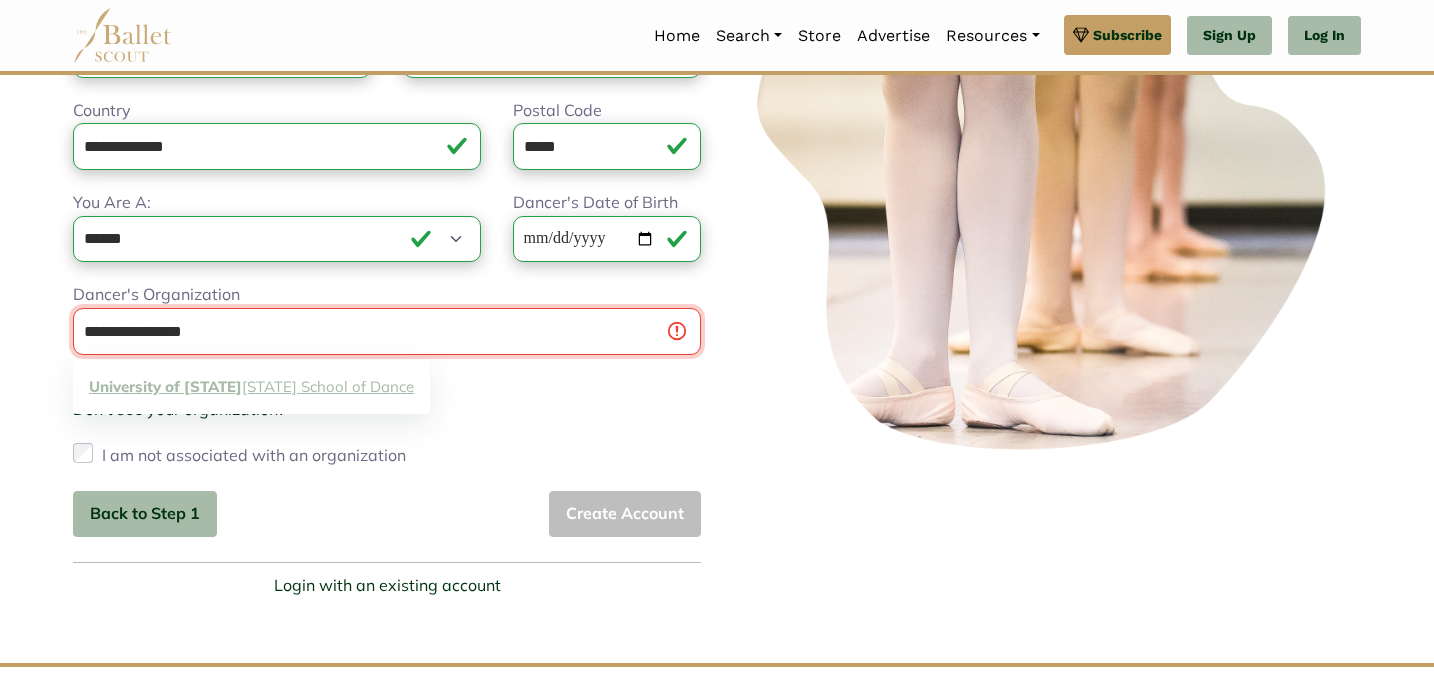 type on "**********" 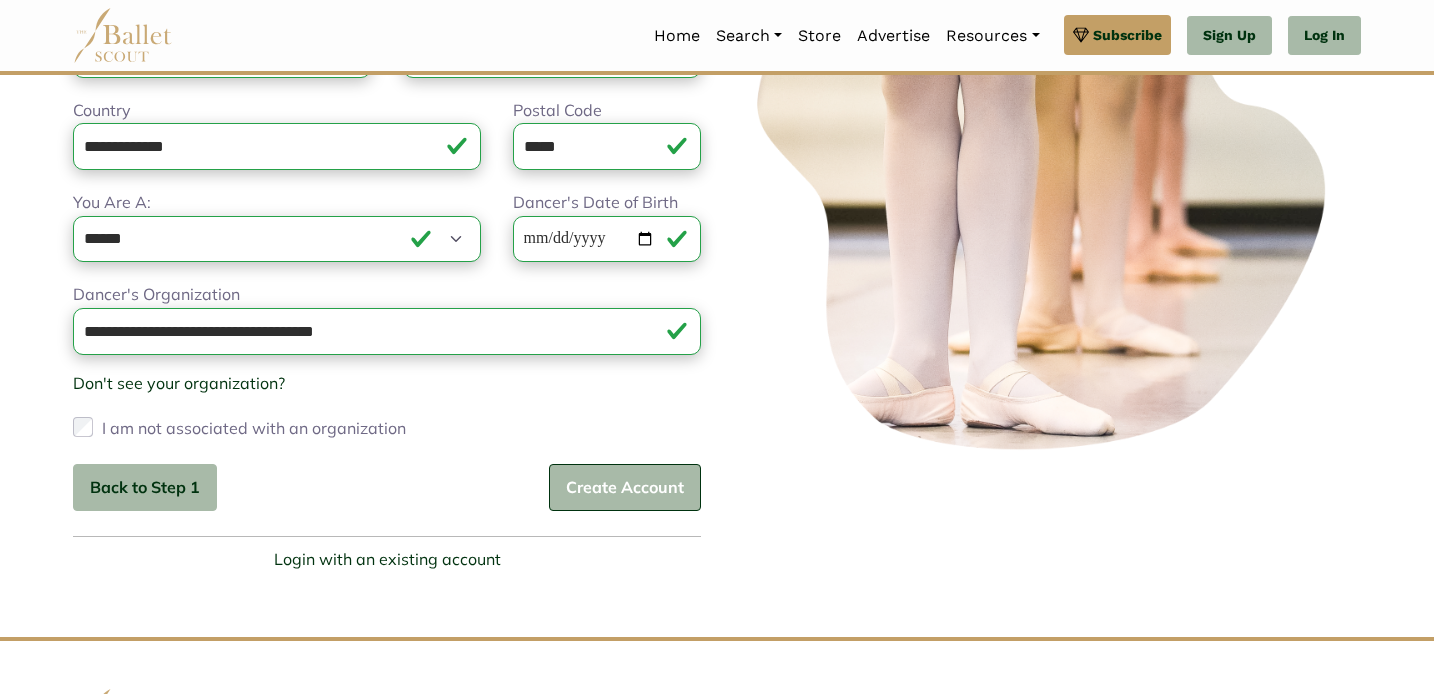 click on "Create Account" at bounding box center [625, 487] 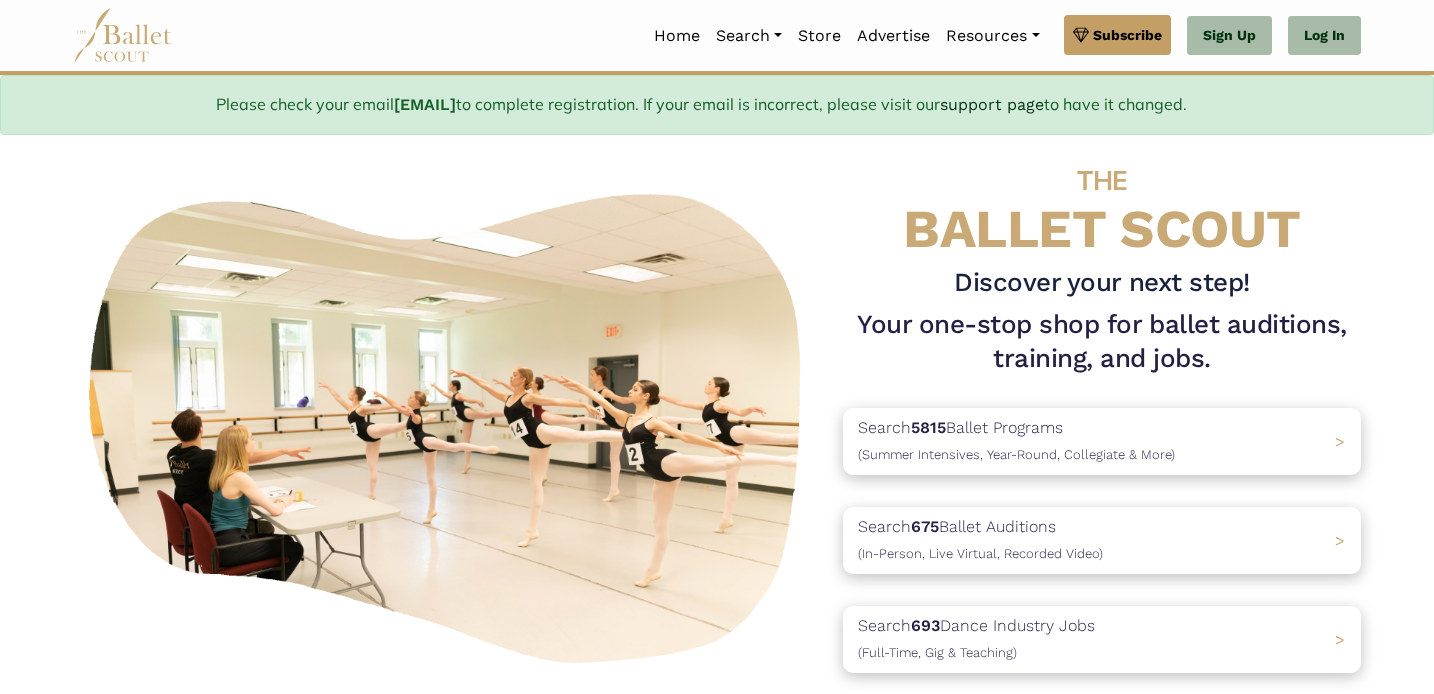 scroll, scrollTop: 0, scrollLeft: 0, axis: both 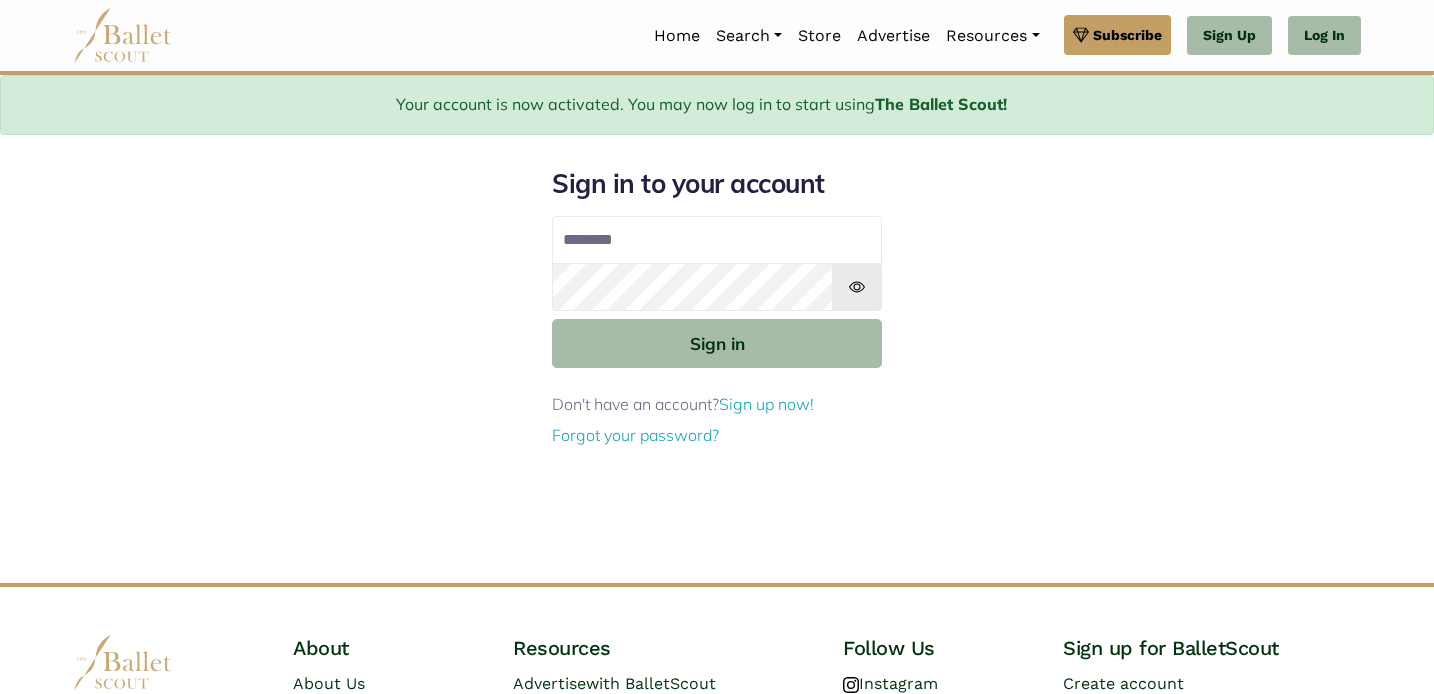 type on "********" 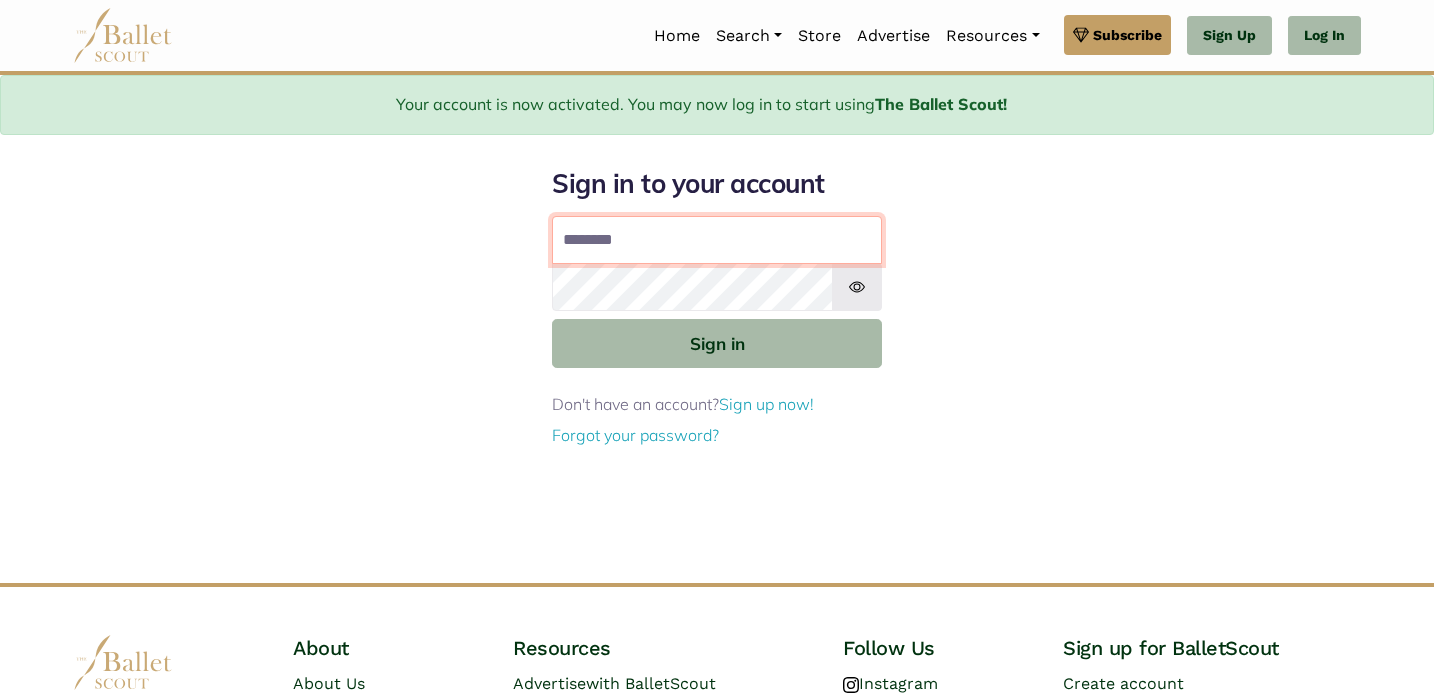 drag, startPoint x: 665, startPoint y: 241, endPoint x: 502, endPoint y: 233, distance: 163.1962 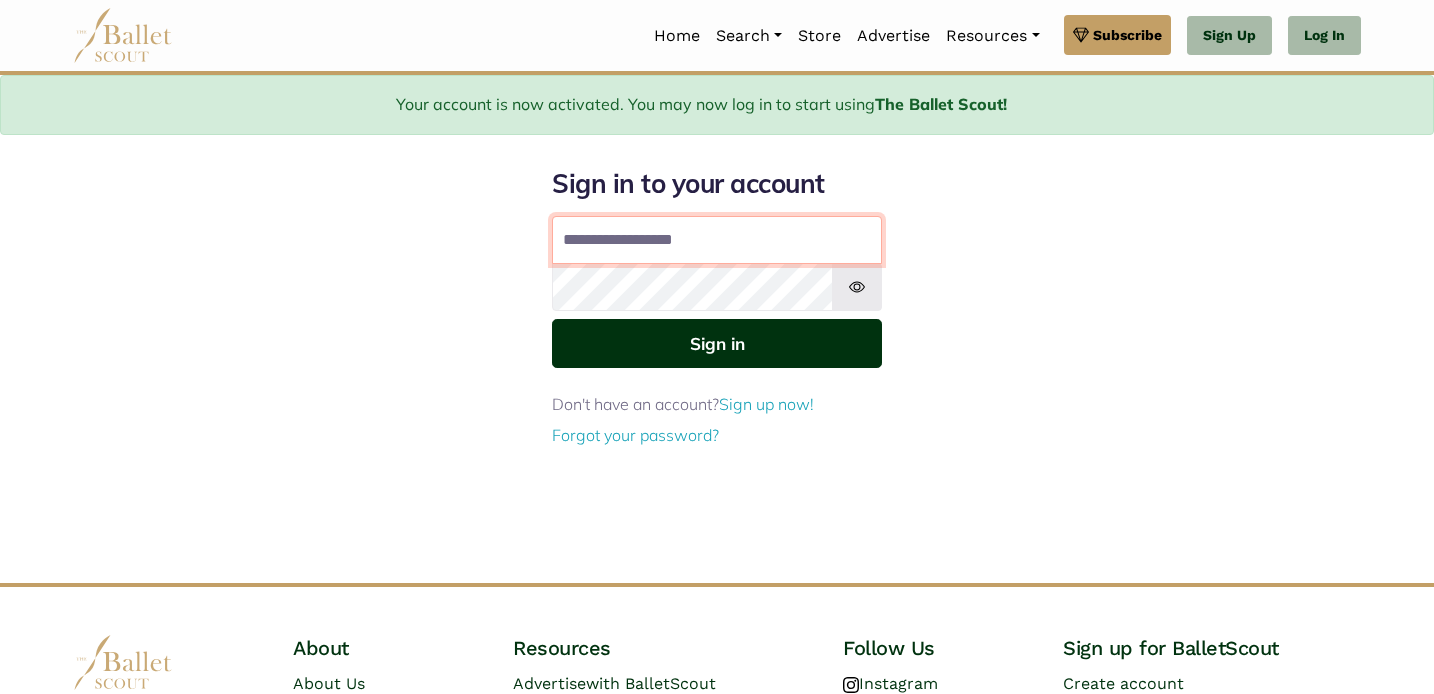 type on "**********" 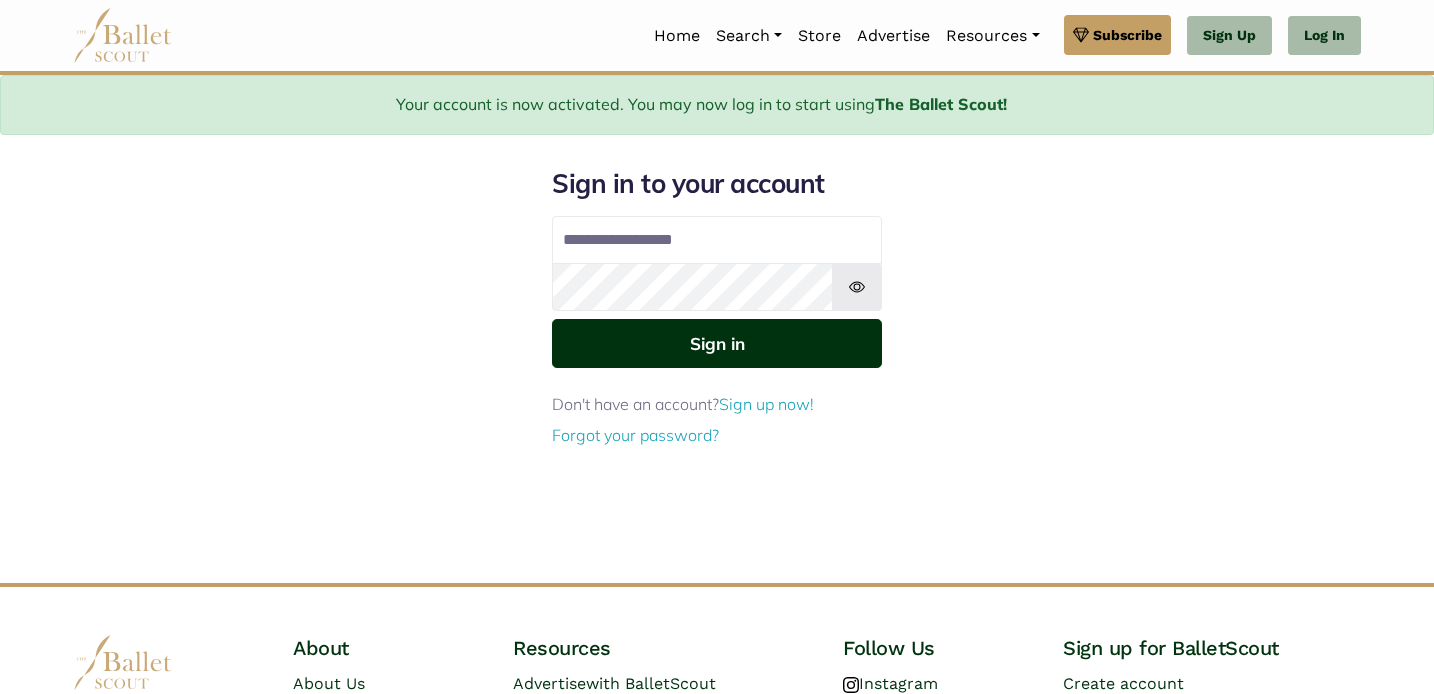 click on "Sign in" at bounding box center [717, 343] 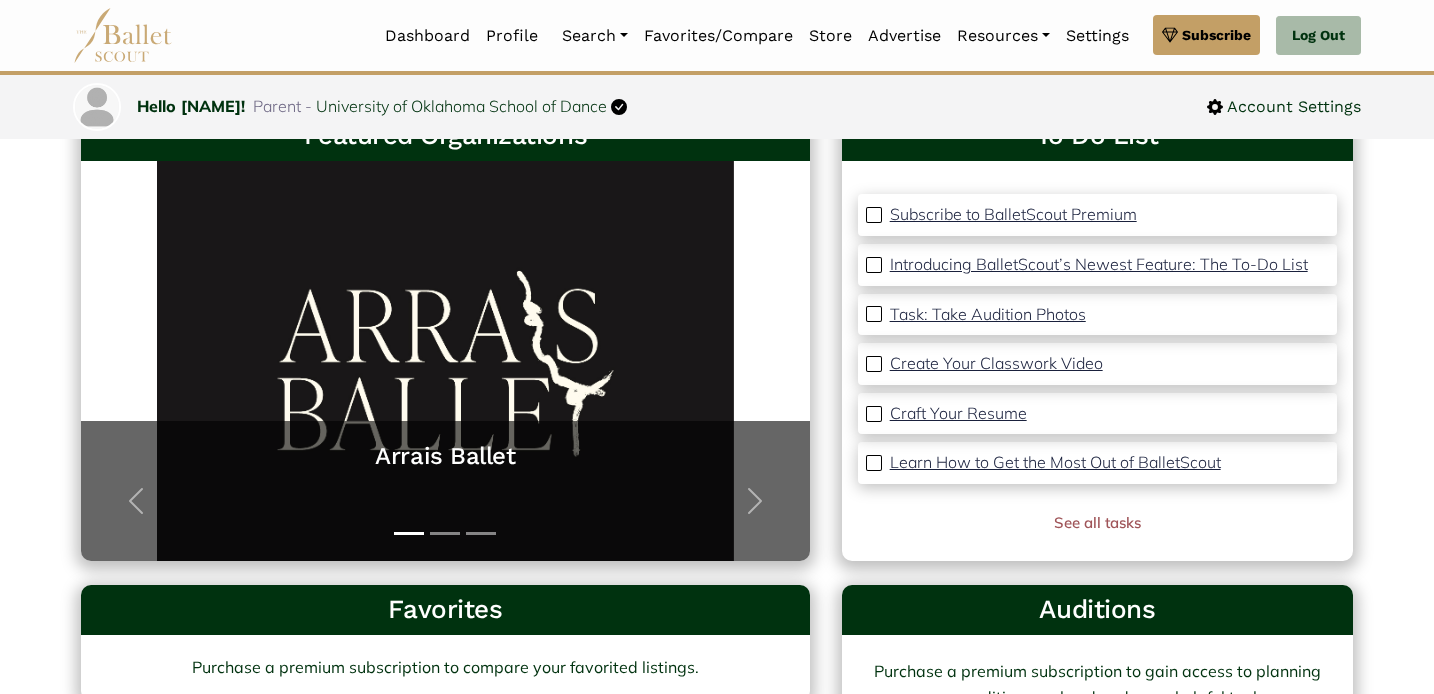 scroll, scrollTop: 164, scrollLeft: 0, axis: vertical 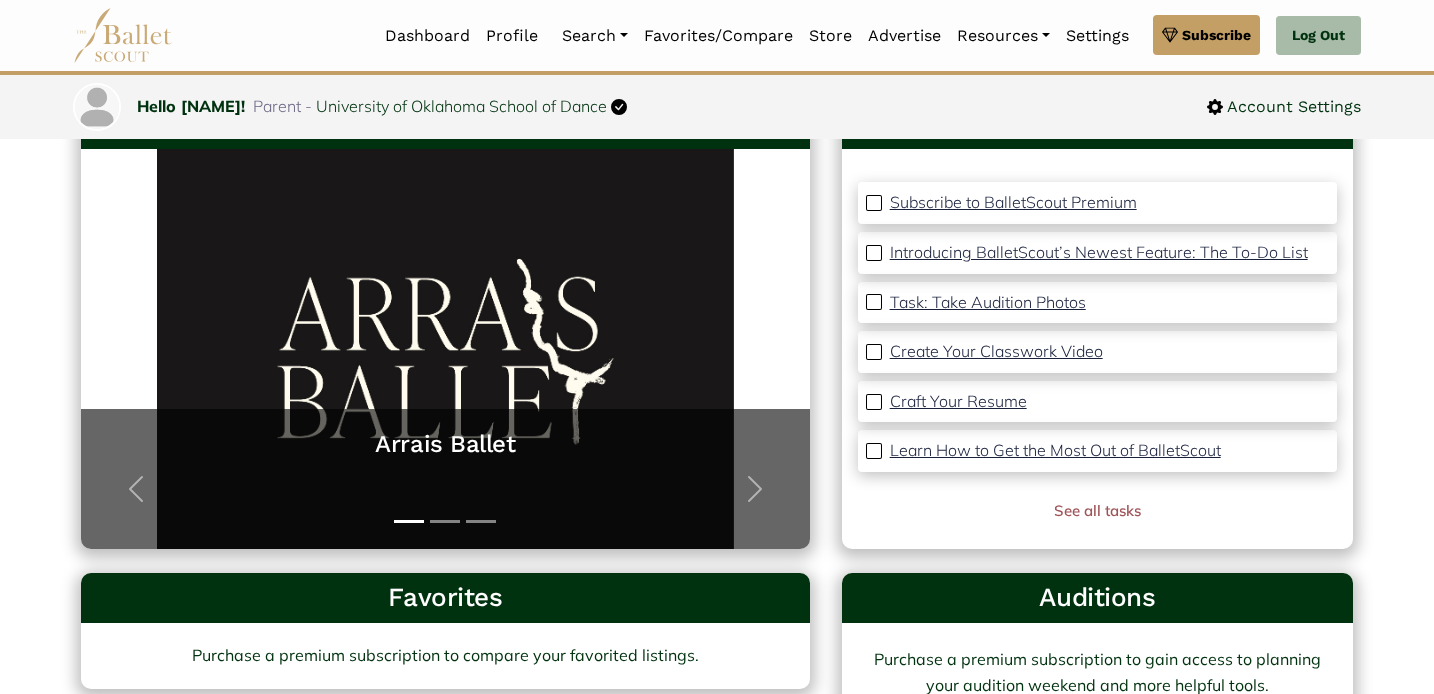 click on "Task: Take Audition Photos" at bounding box center [988, 302] 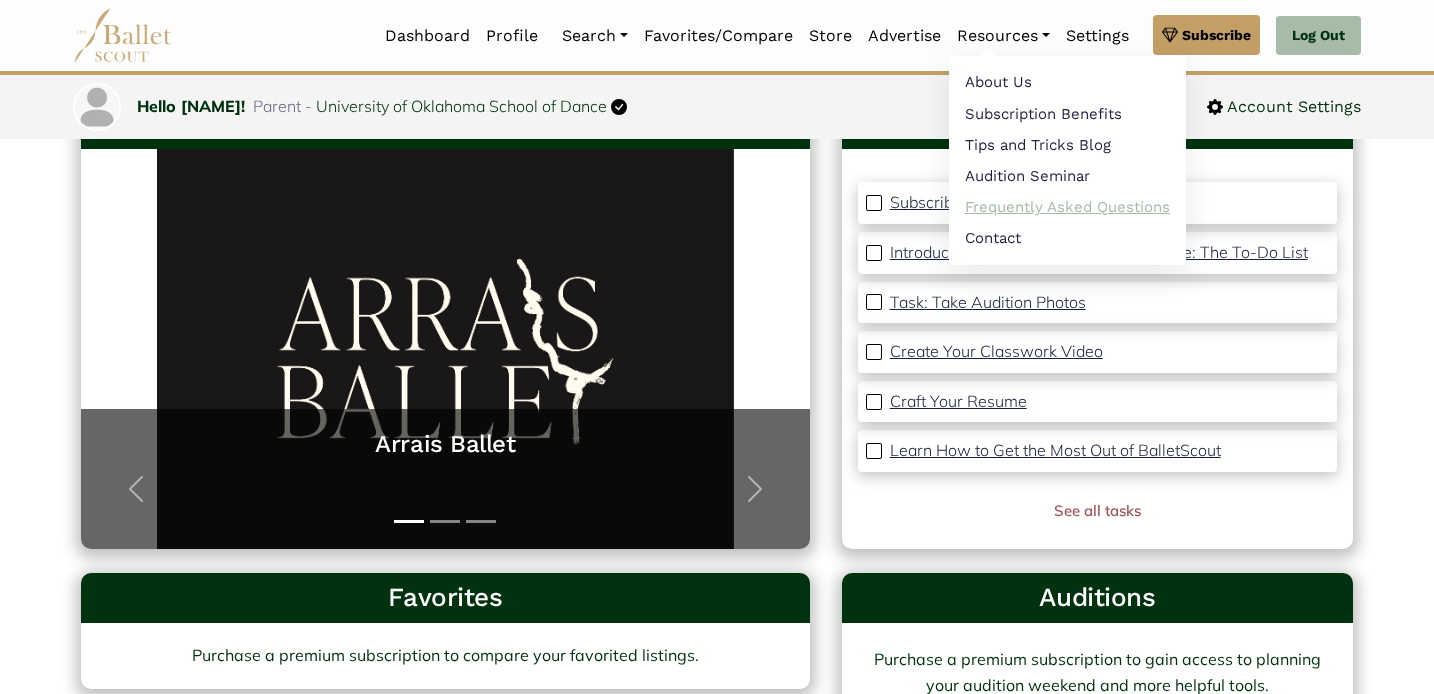 click on "Frequently Asked Questions" at bounding box center (1067, 207) 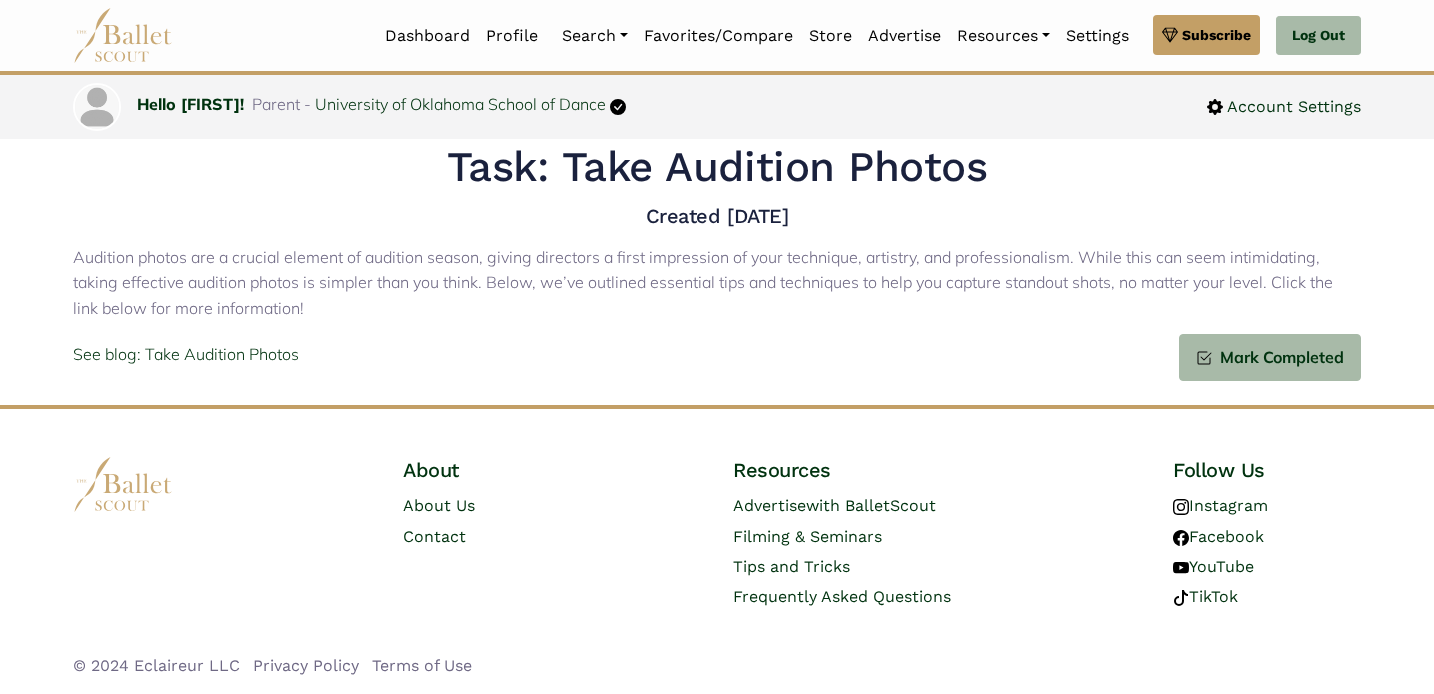 scroll, scrollTop: 0, scrollLeft: 0, axis: both 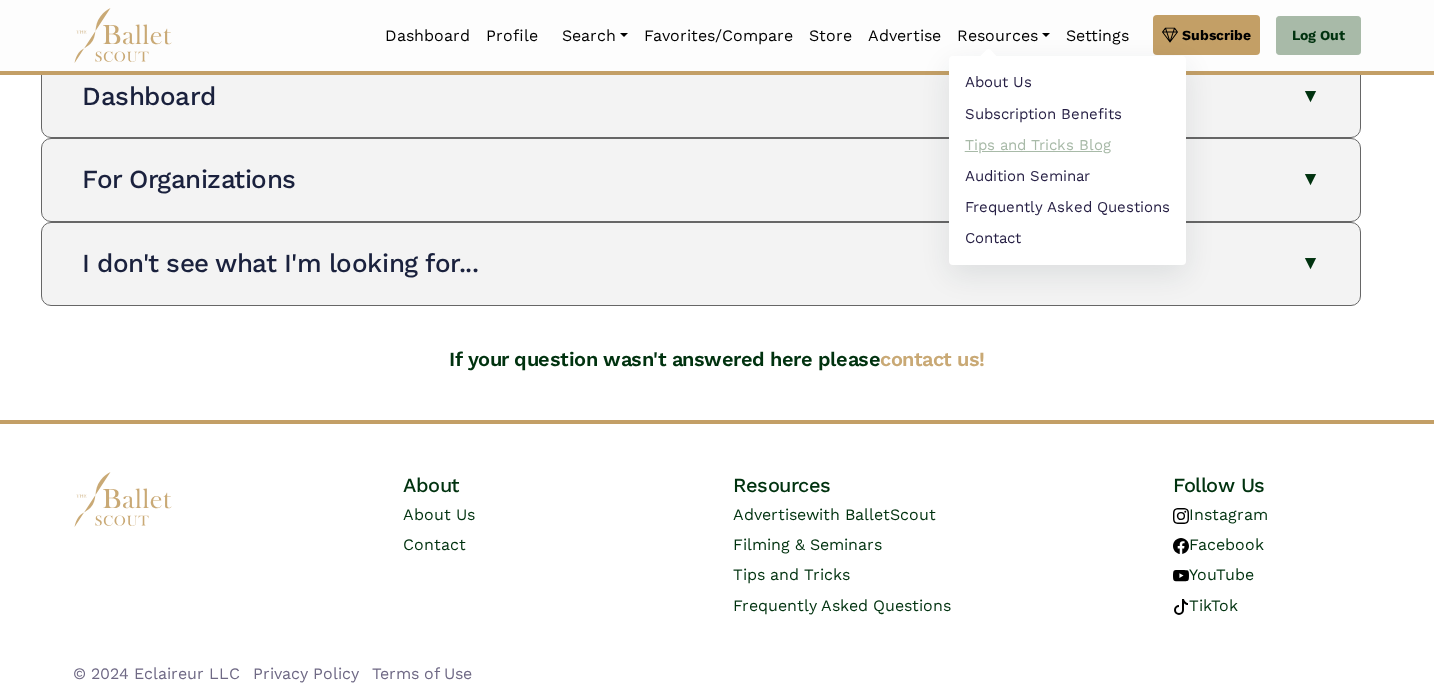 click on "Tips and Tricks Blog" at bounding box center [1067, 144] 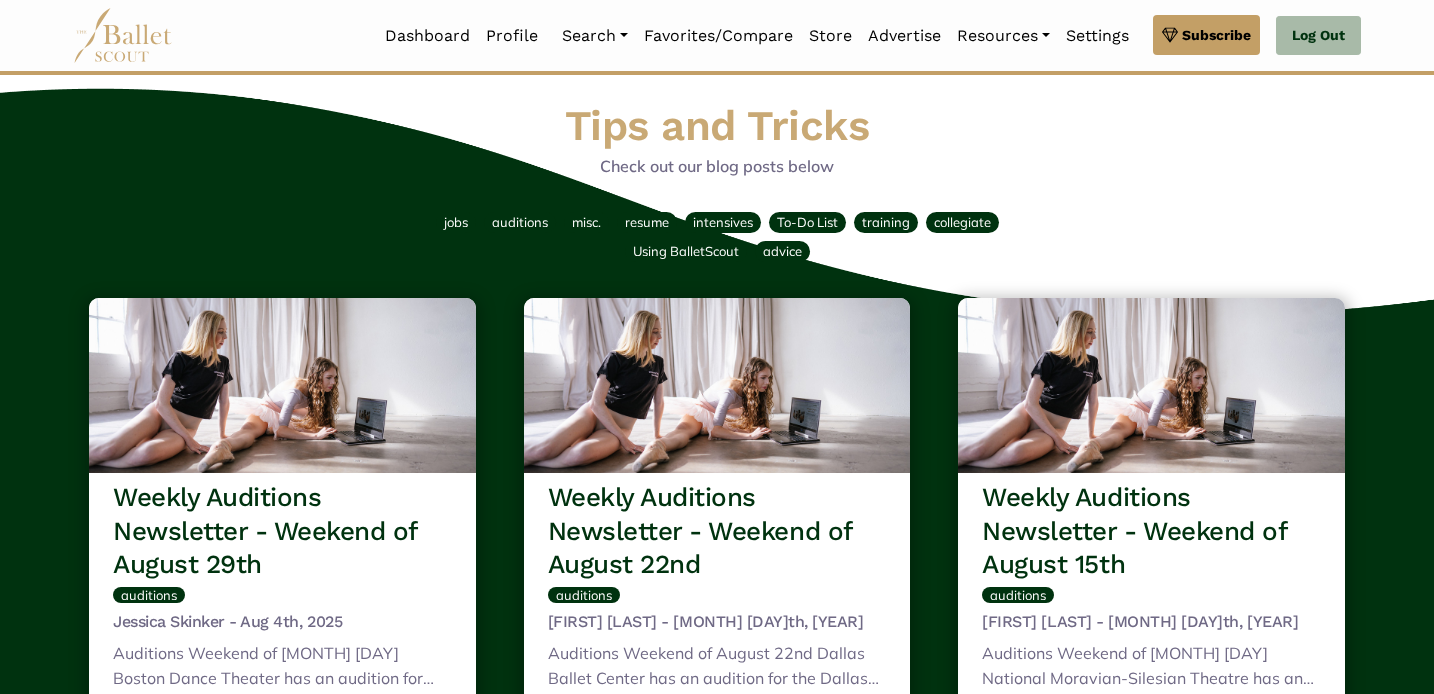 scroll, scrollTop: 0, scrollLeft: 0, axis: both 